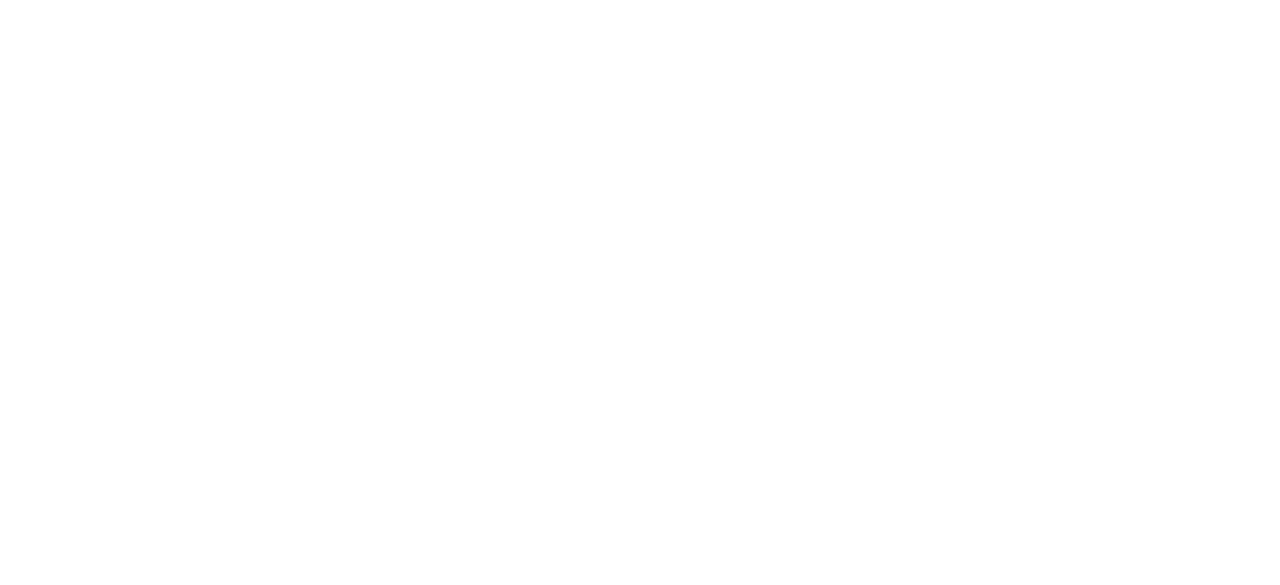 scroll, scrollTop: 0, scrollLeft: 0, axis: both 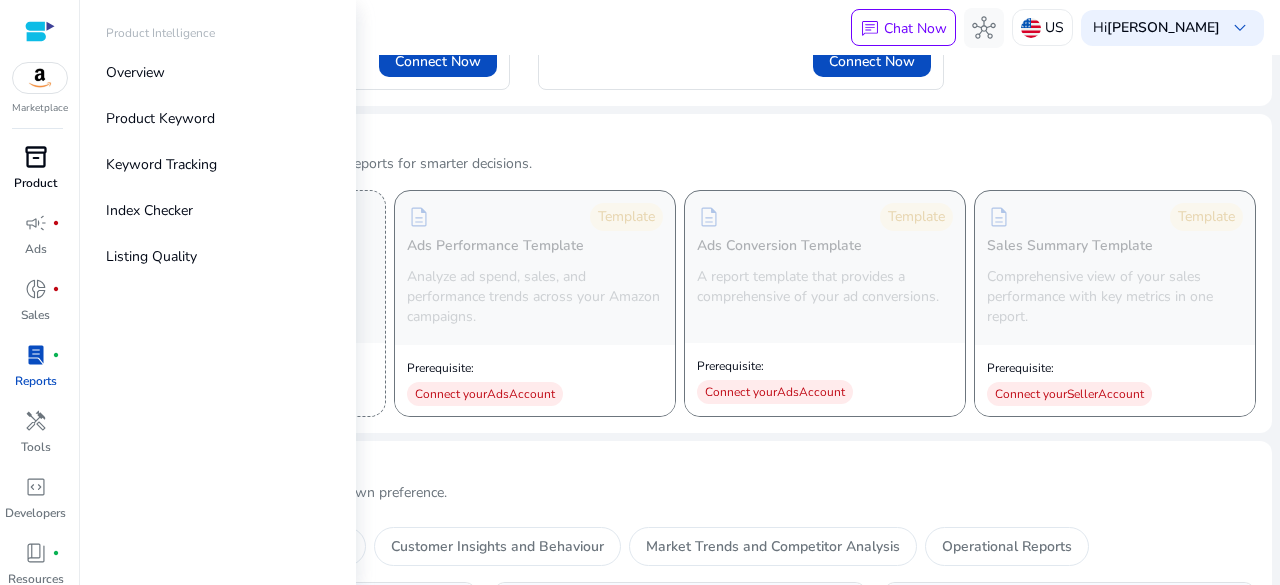 click on "inventory_2" at bounding box center [36, 157] 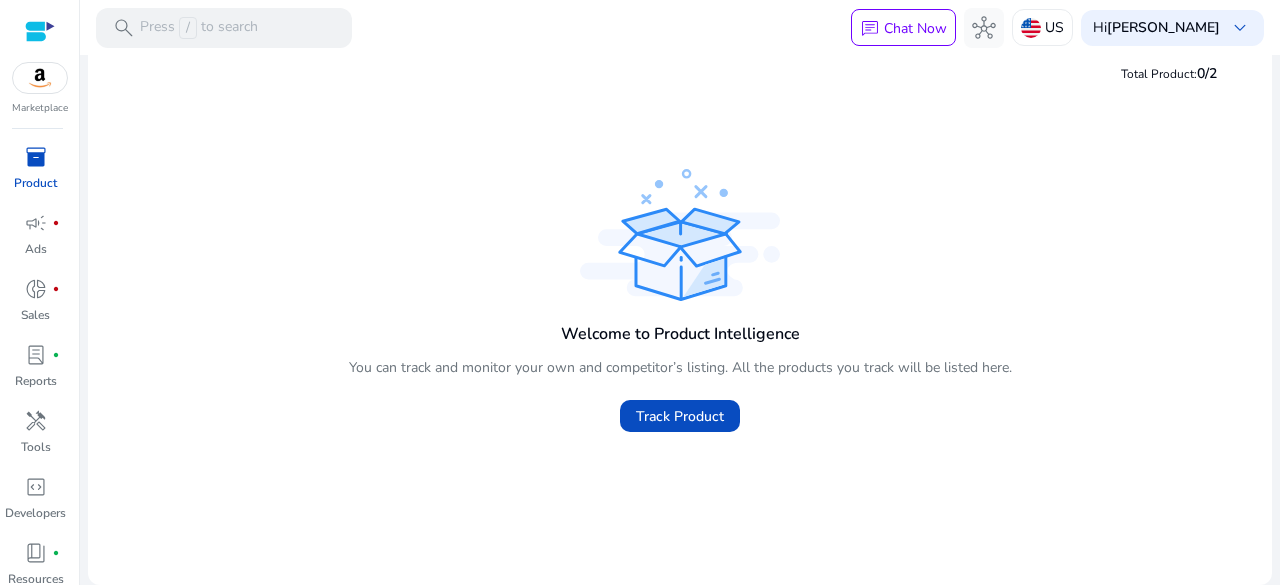 scroll, scrollTop: 0, scrollLeft: 0, axis: both 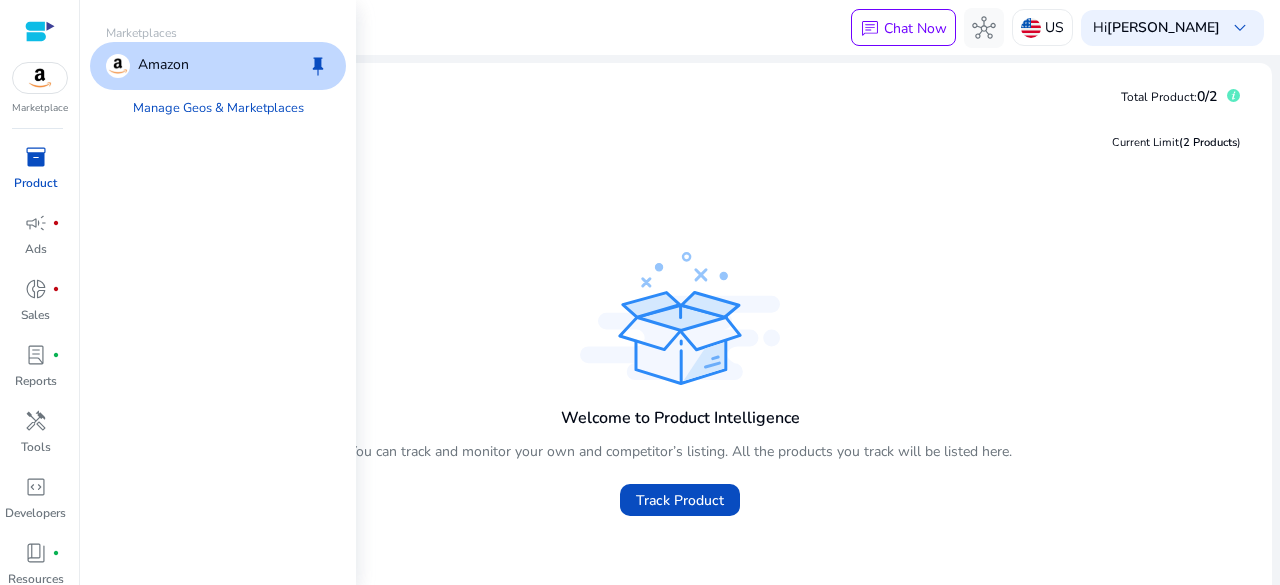 click at bounding box center (40, 78) 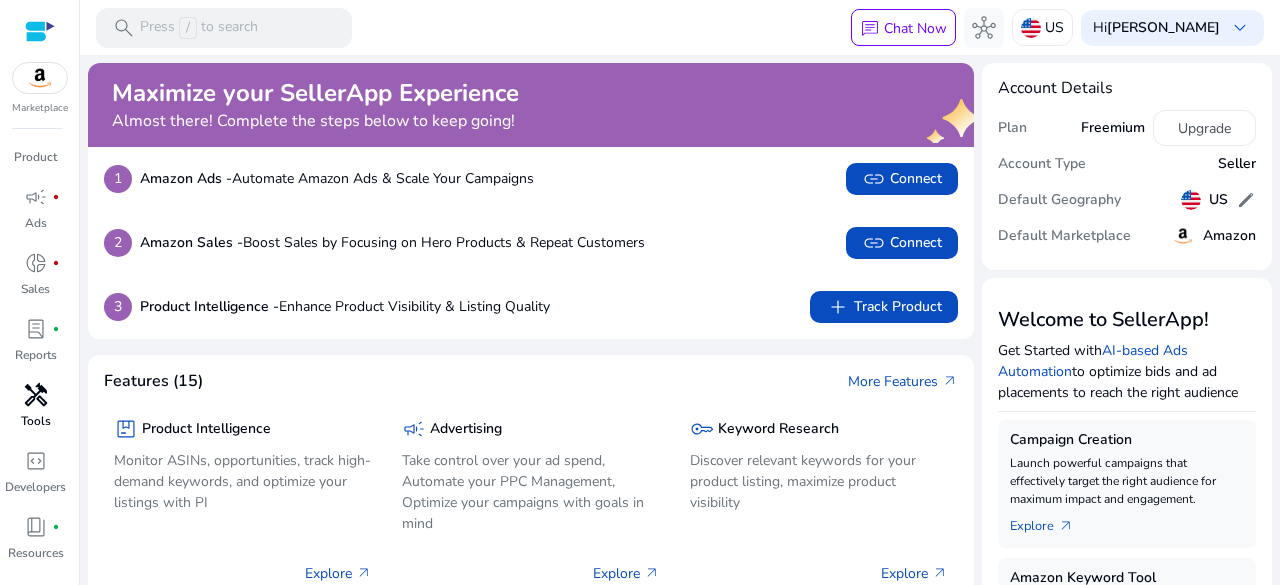scroll, scrollTop: 0, scrollLeft: 0, axis: both 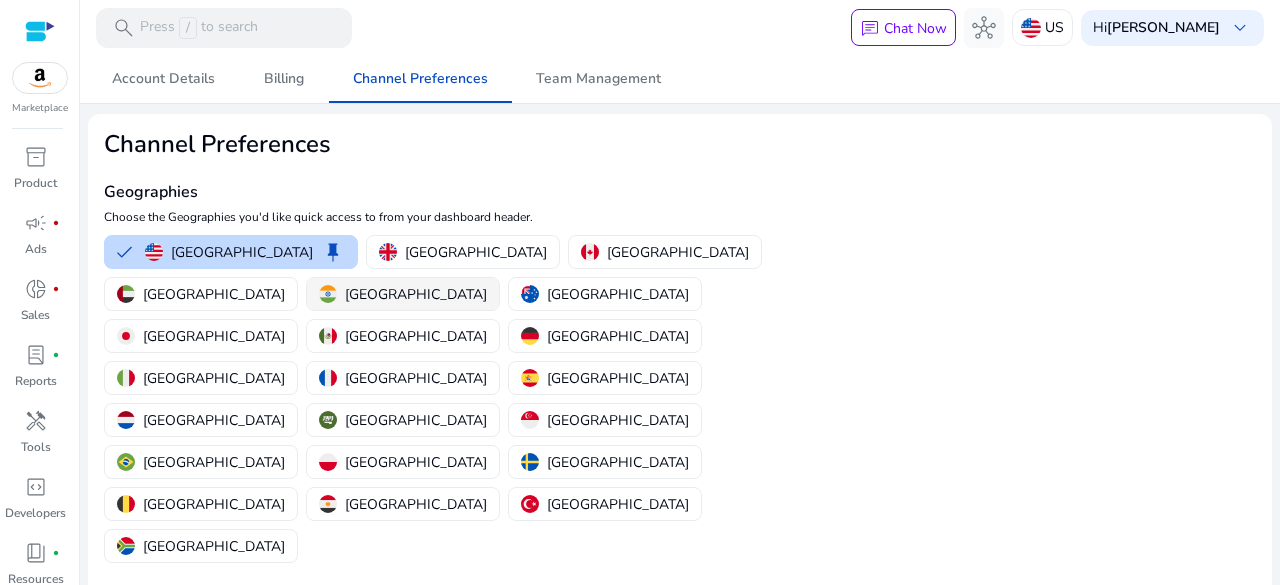 click on "India" at bounding box center (416, 294) 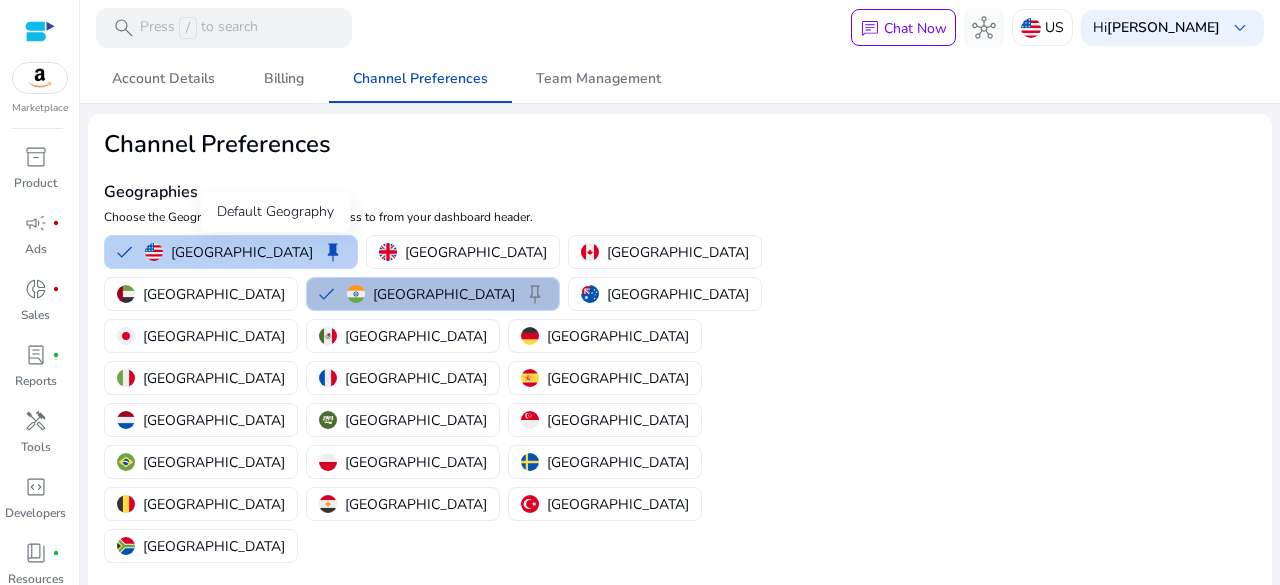 click on "Default Geography" at bounding box center (275, 212) 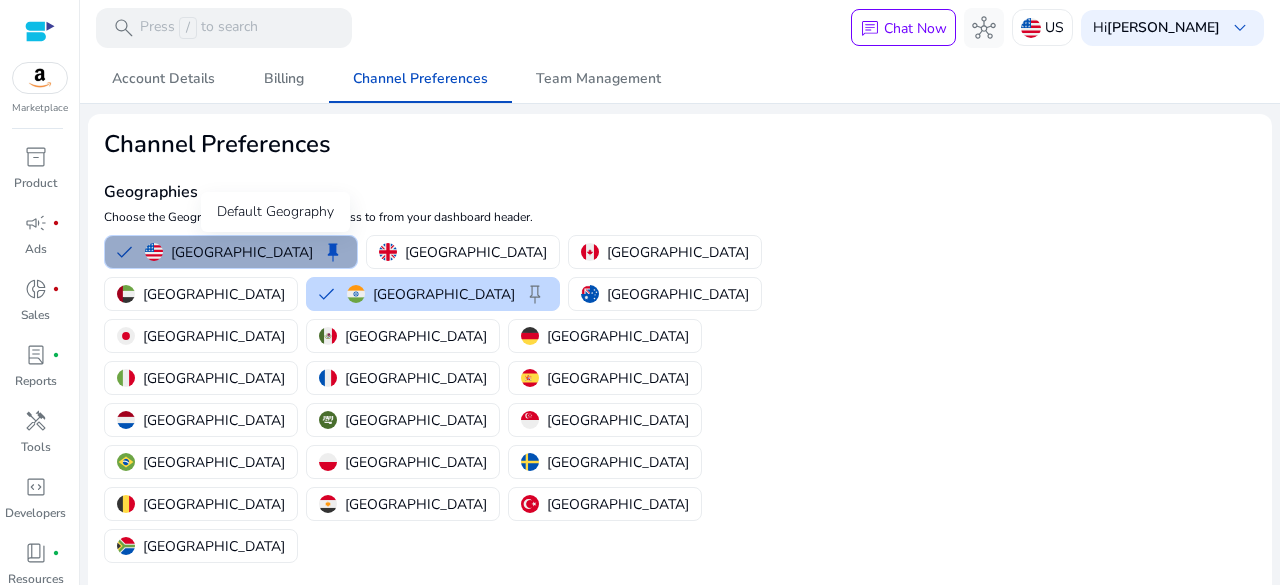 click on "keep" at bounding box center (333, 252) 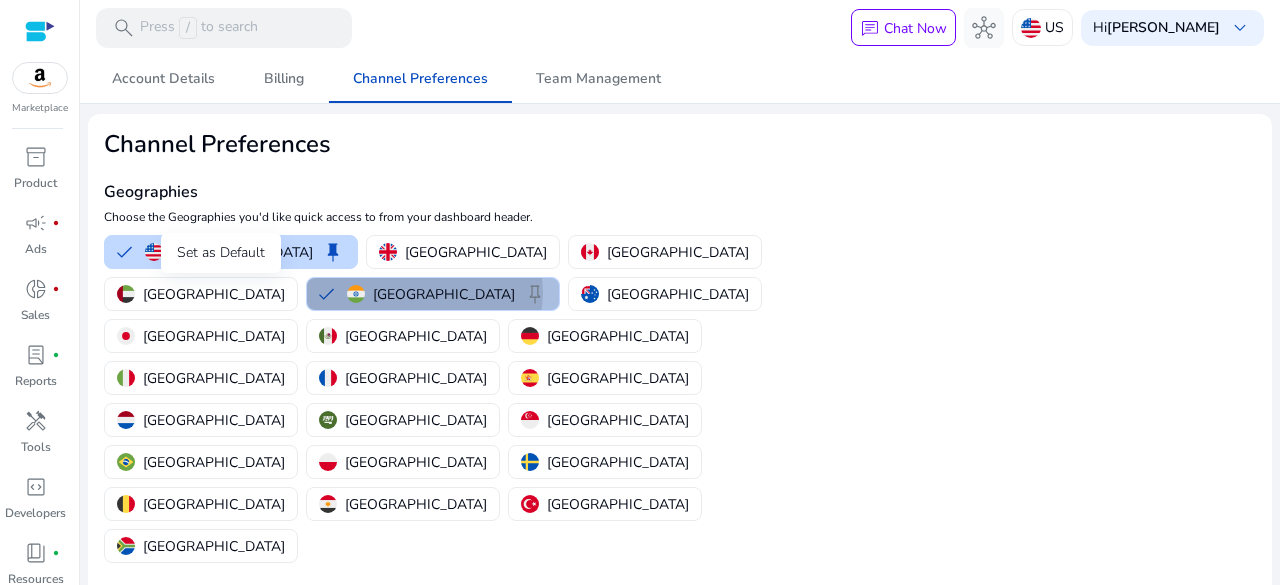 click on "keep" at bounding box center (535, 294) 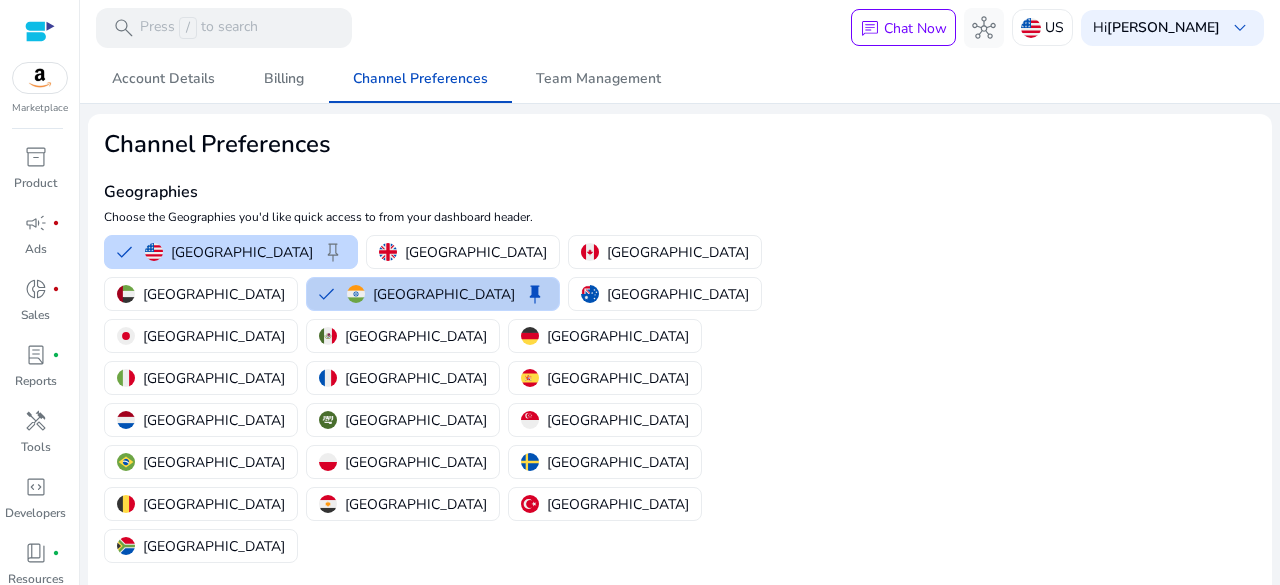 click on "Geographies  Choose the Geographies you'd like quick access to from your dashboard header.   United States   keep   United Kingdom   Canada   United Arab Emirates   India   keep   Australia   Japan   Mexico   Germany   Italy   France   Spain   Netherlands   Saudi Arabia   Singapore   Brazil   Poland   Sweden   Belgium   Egypt   Turkey   South Africa" 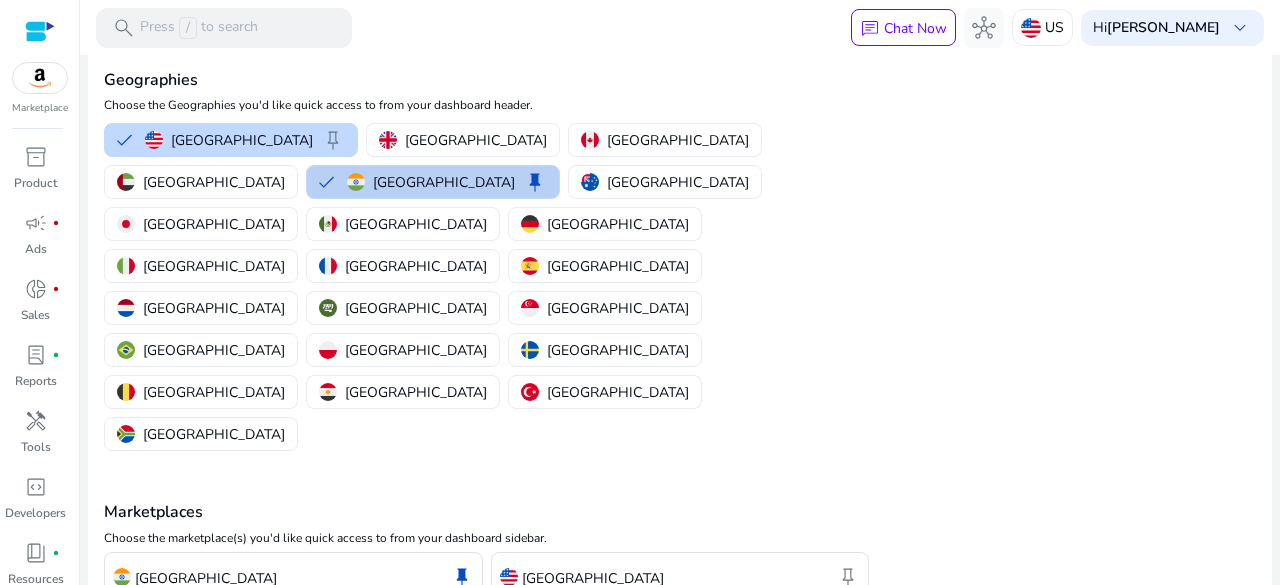 scroll, scrollTop: 114, scrollLeft: 0, axis: vertical 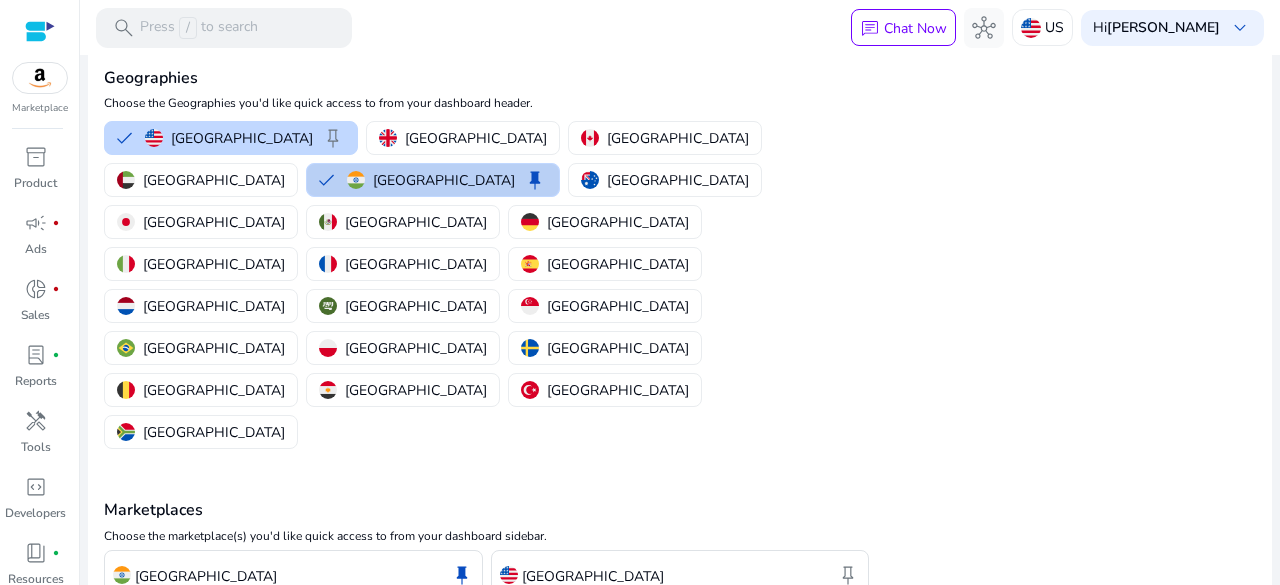 click on "Select Marketplaces" at bounding box center (287, 614) 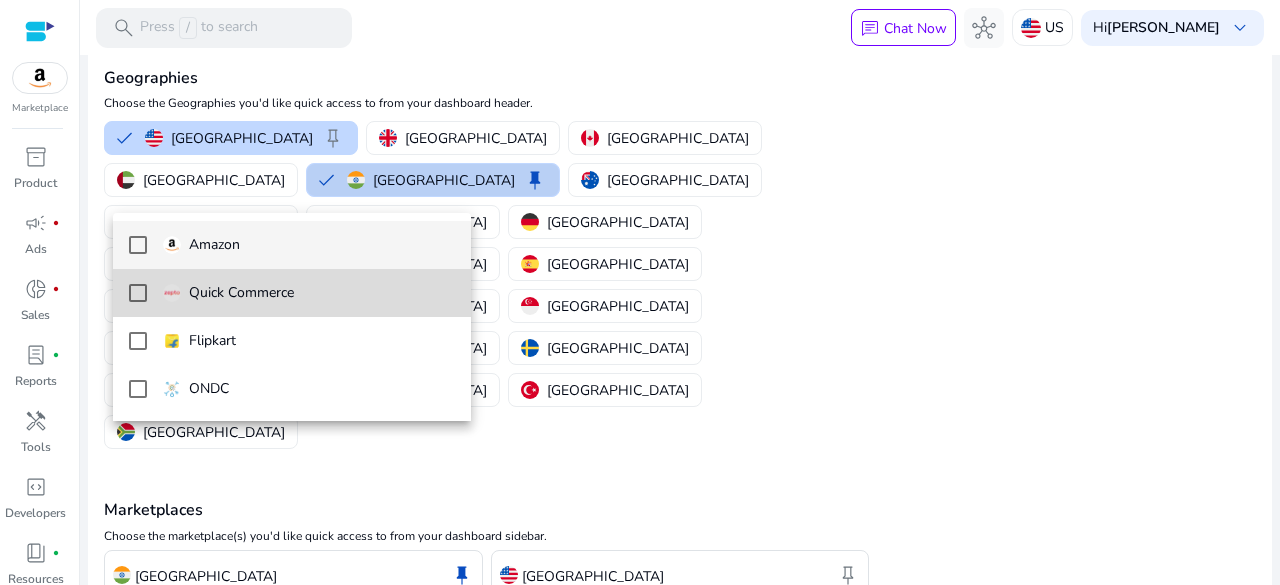 click on "Quick Commerce" at bounding box center (241, 293) 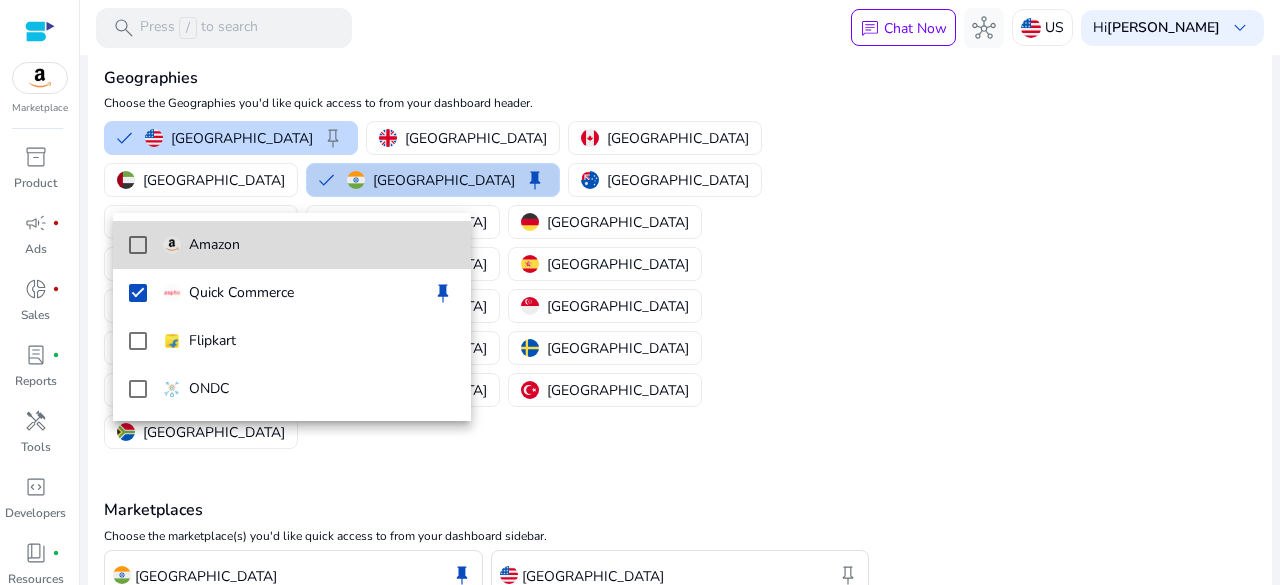 click at bounding box center [172, 245] 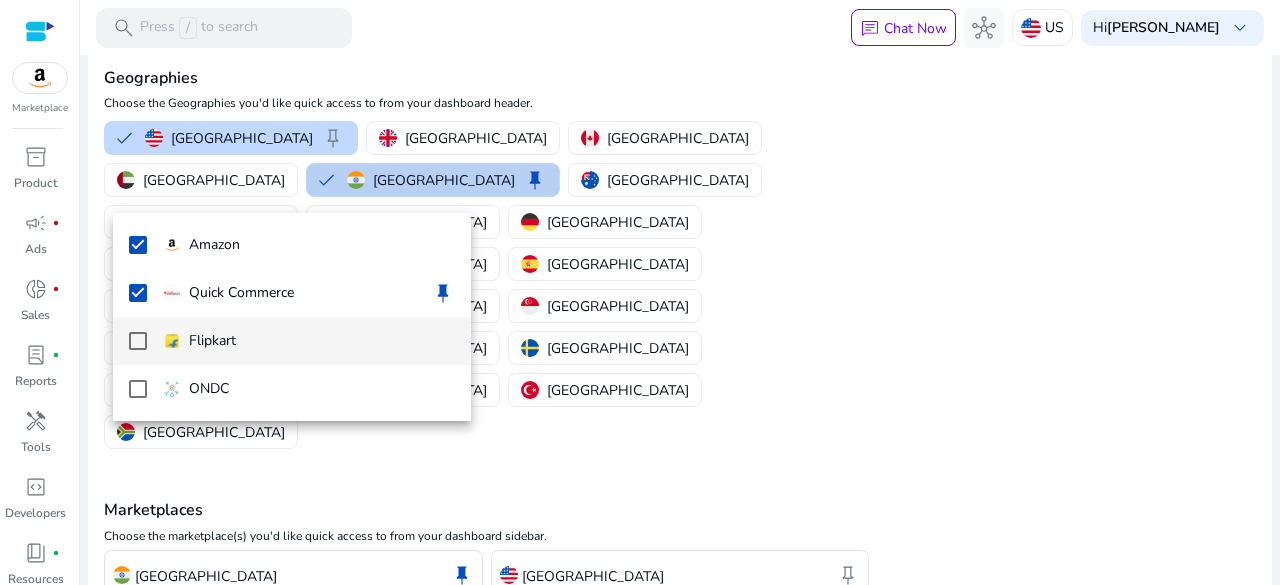 click at bounding box center [138, 341] 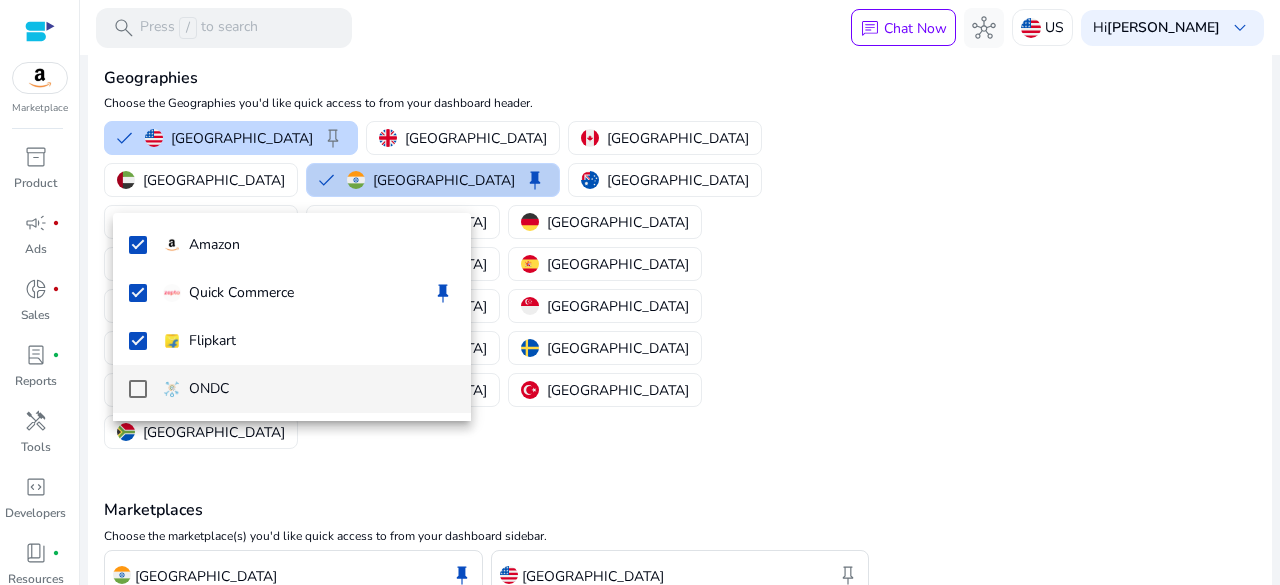click on "ONDC" at bounding box center [292, 389] 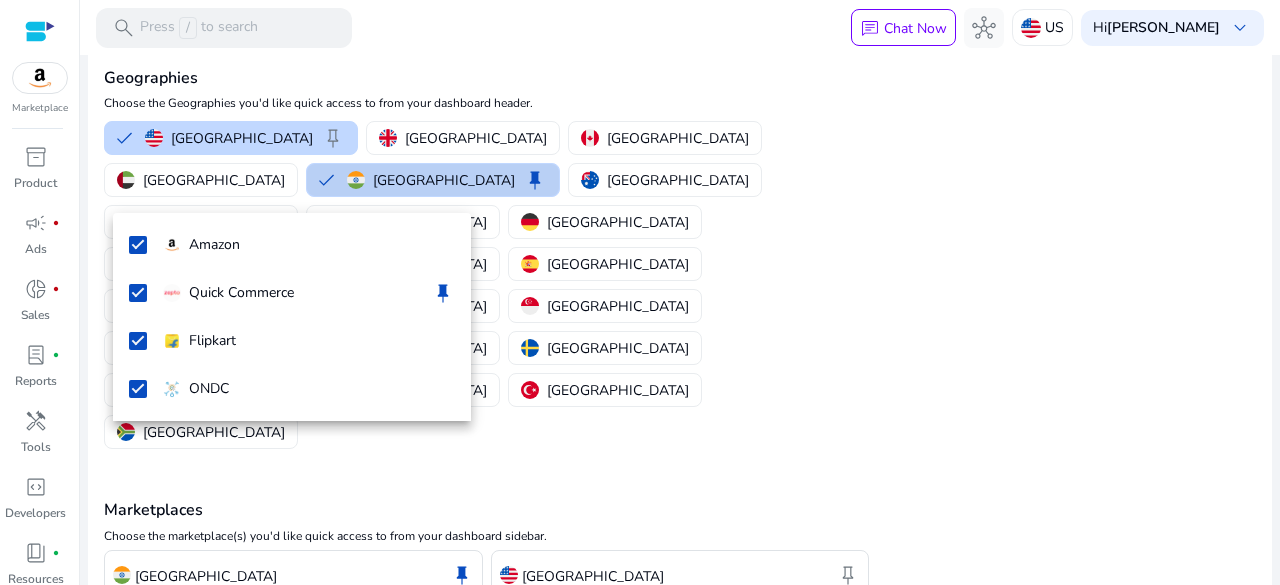 click at bounding box center [640, 292] 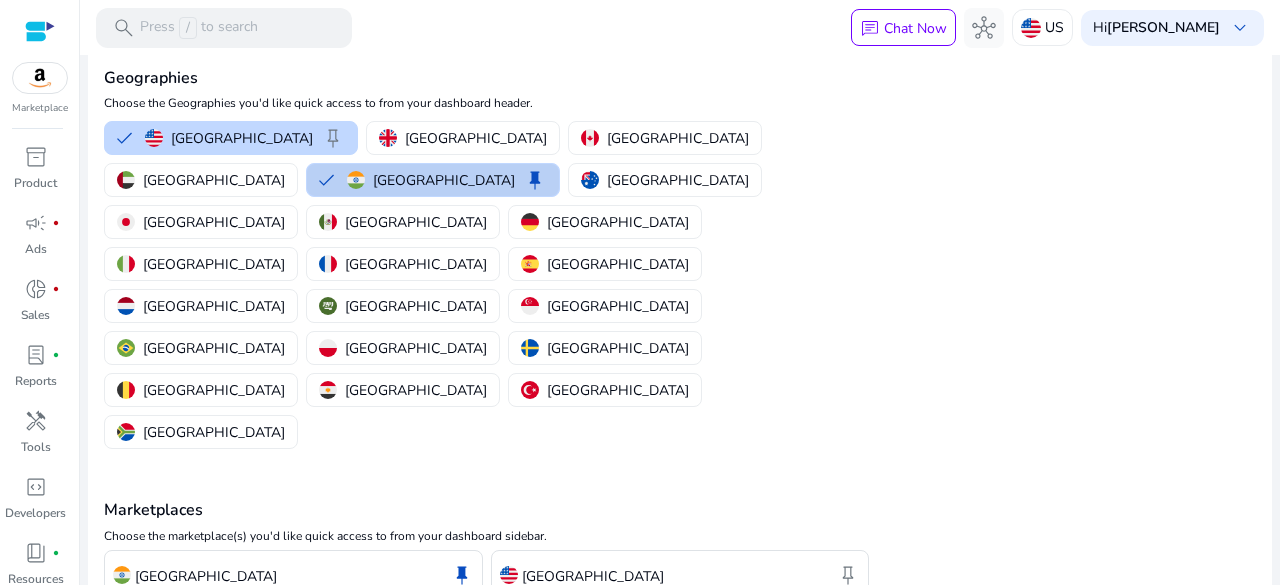 click on "Save Preferences" 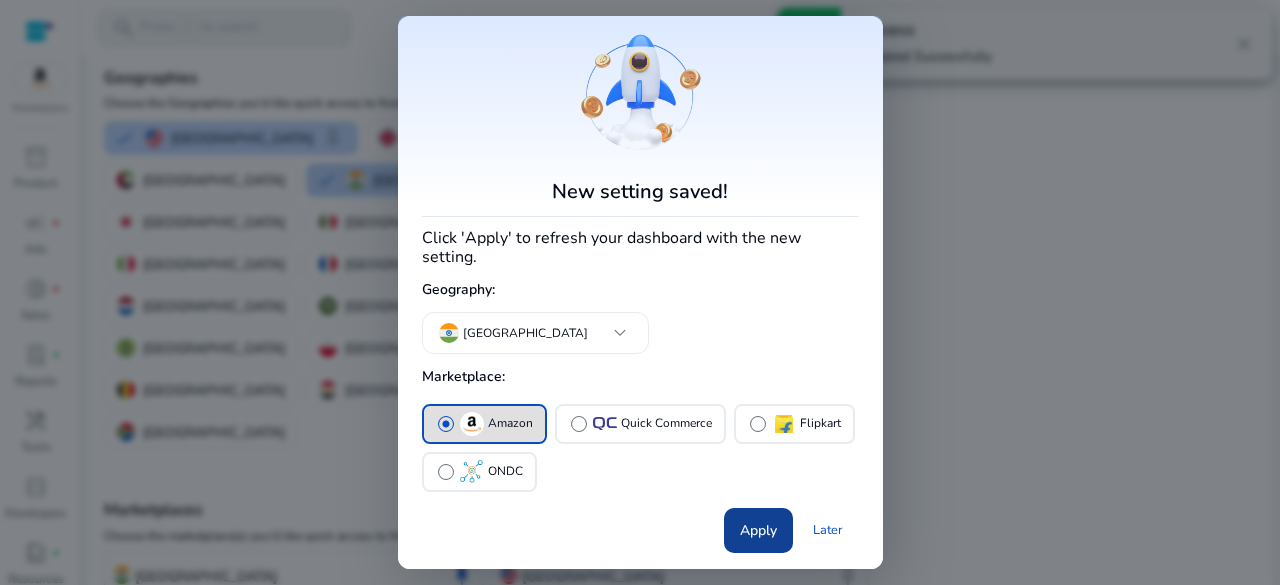 click at bounding box center [758, 530] 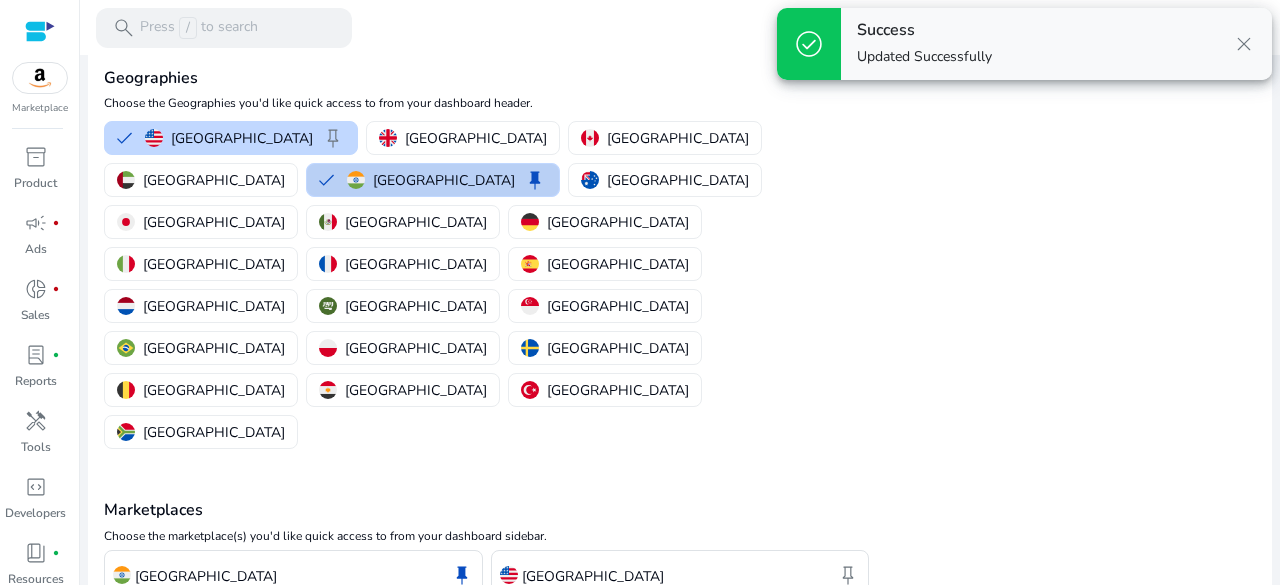 click on "Marketplace" at bounding box center [39, 58] 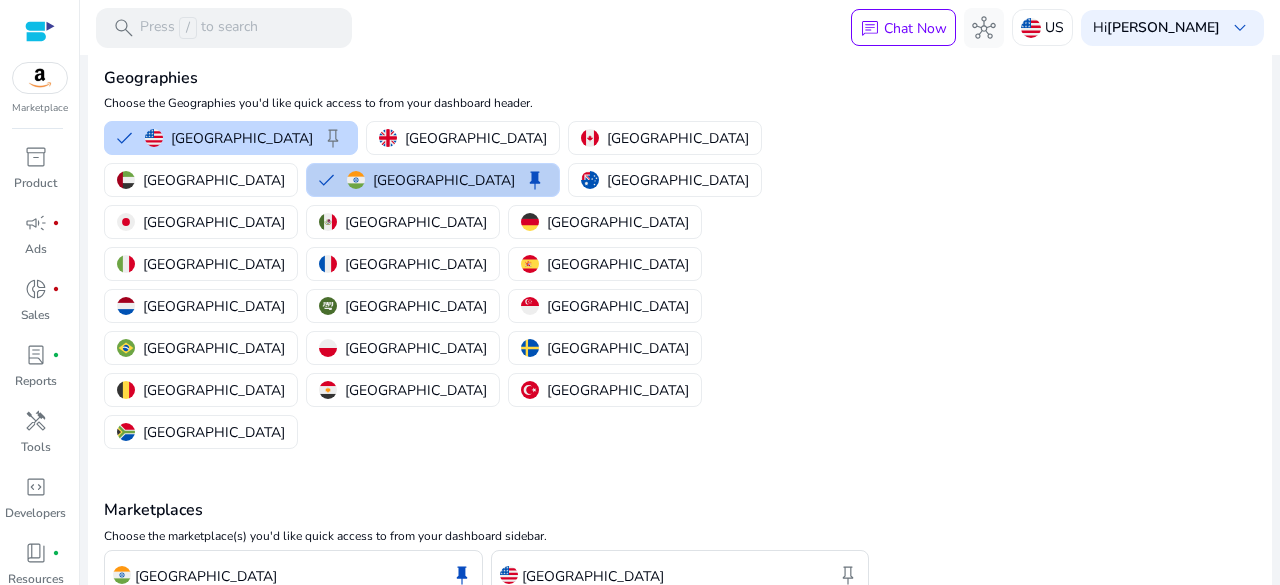 click at bounding box center (40, 78) 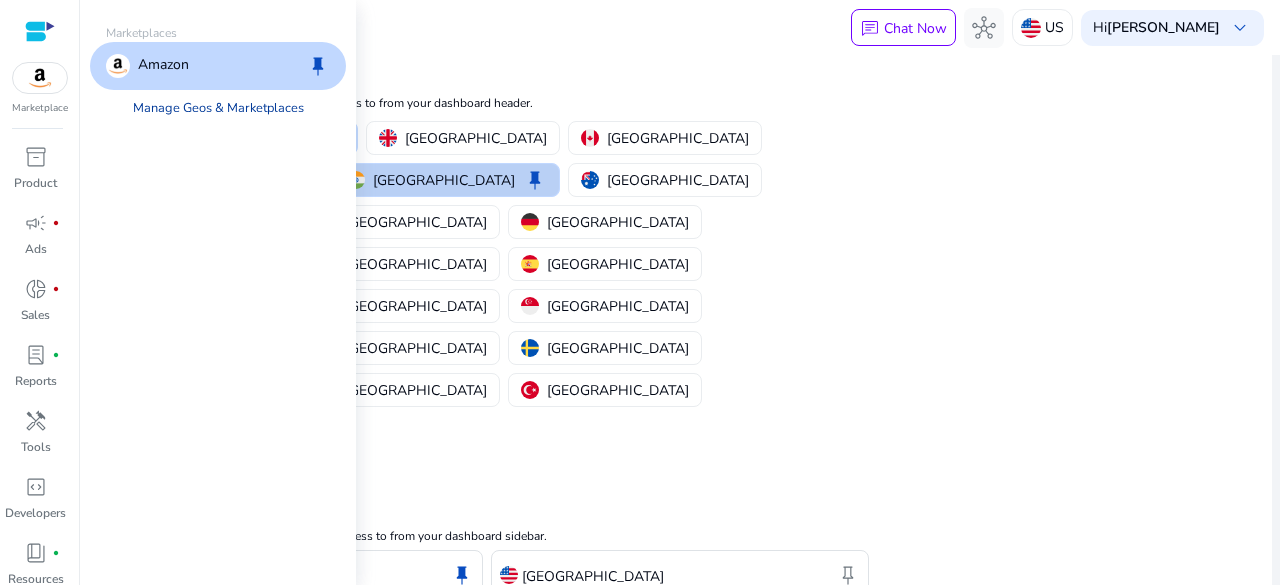 click on "Manage Geos & Marketplaces" at bounding box center [218, 108] 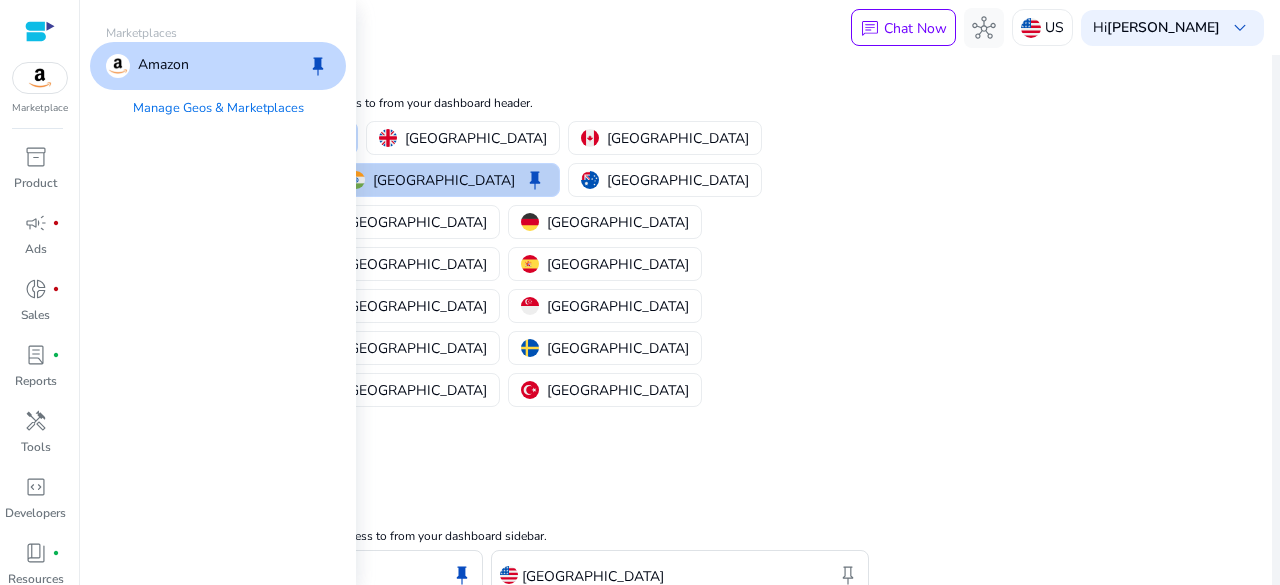 scroll, scrollTop: 0, scrollLeft: 0, axis: both 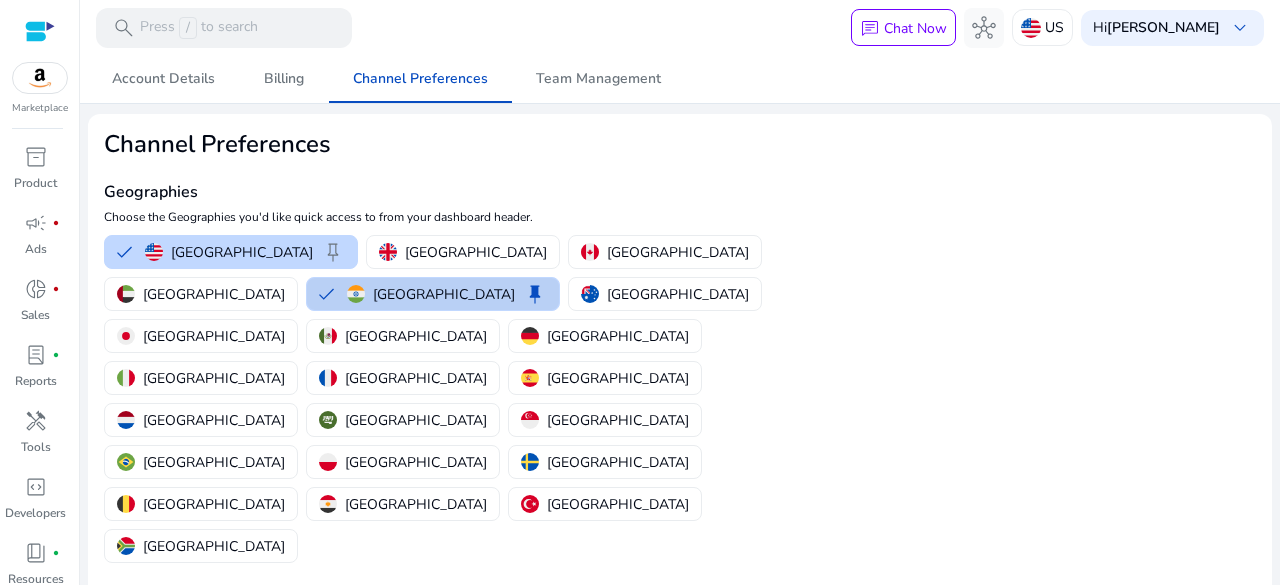 click on "Amazon   (+3 others)" at bounding box center (287, 728) 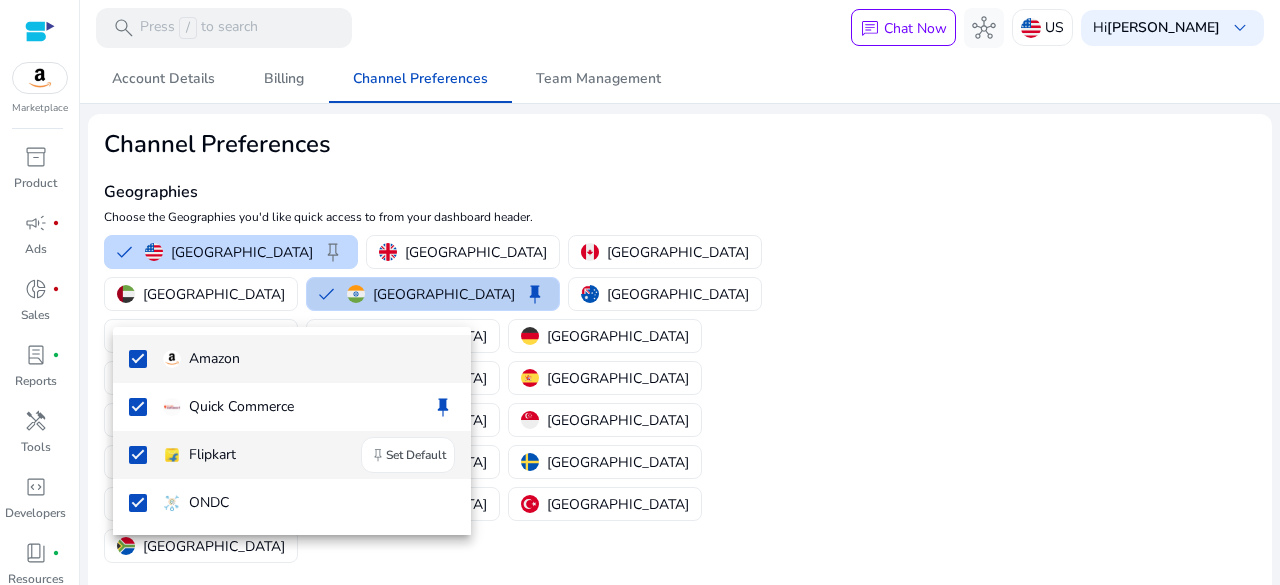 click on "Flipkart   keep   Set Default" at bounding box center (309, 455) 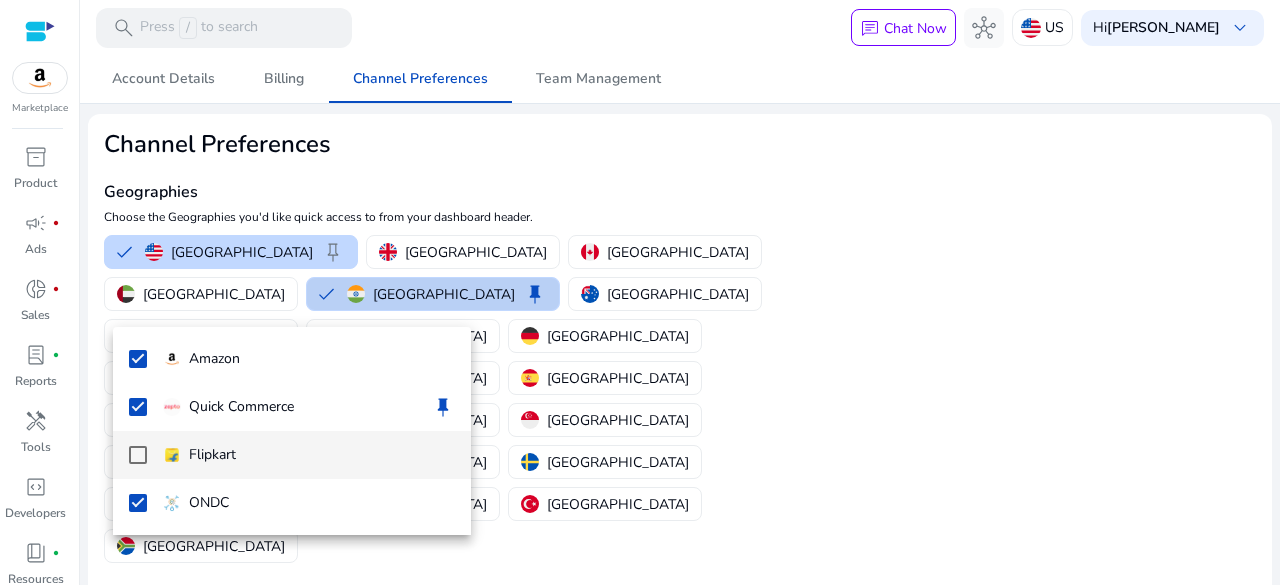 click on "Flipkart" at bounding box center (309, 455) 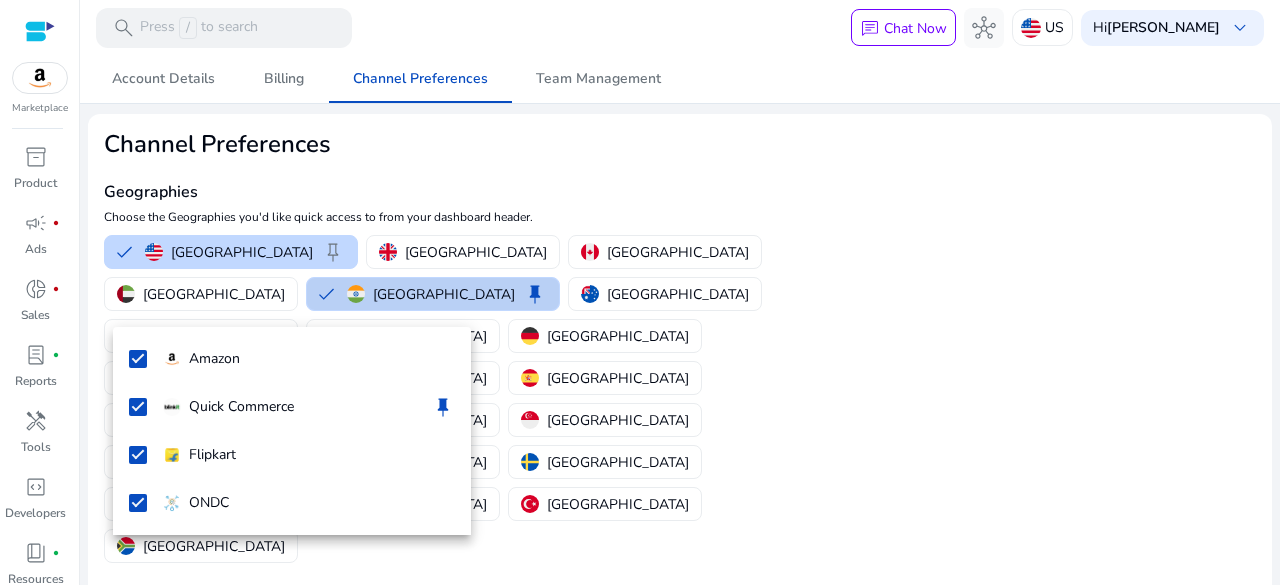 click at bounding box center [640, 292] 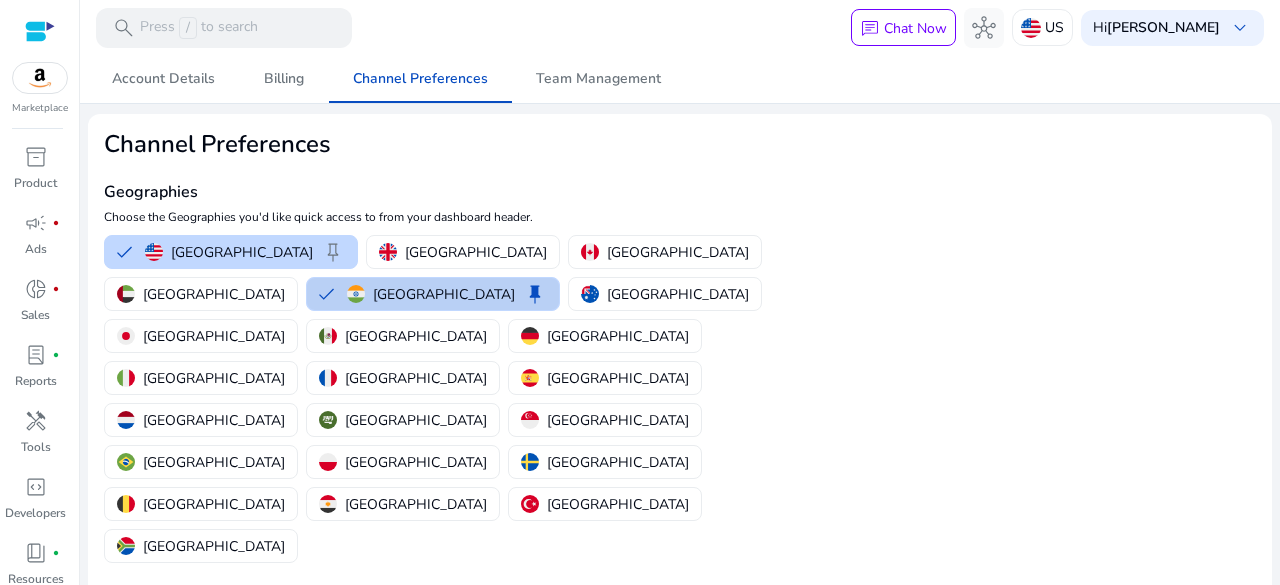 click at bounding box center [838, 728] 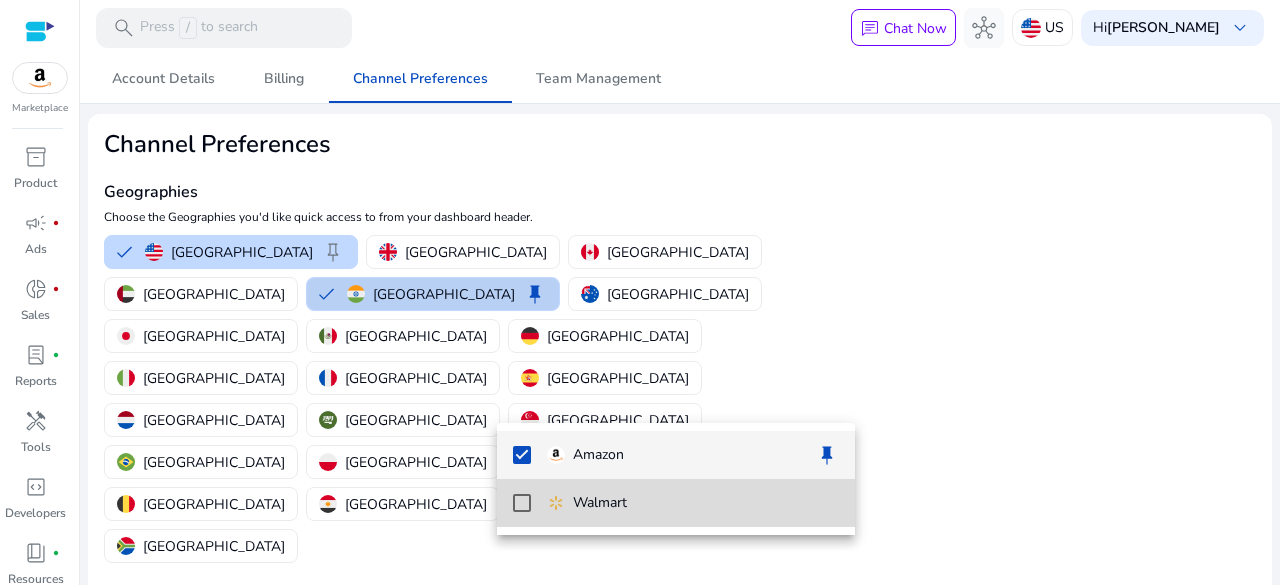 click on "Walmart" at bounding box center (693, 503) 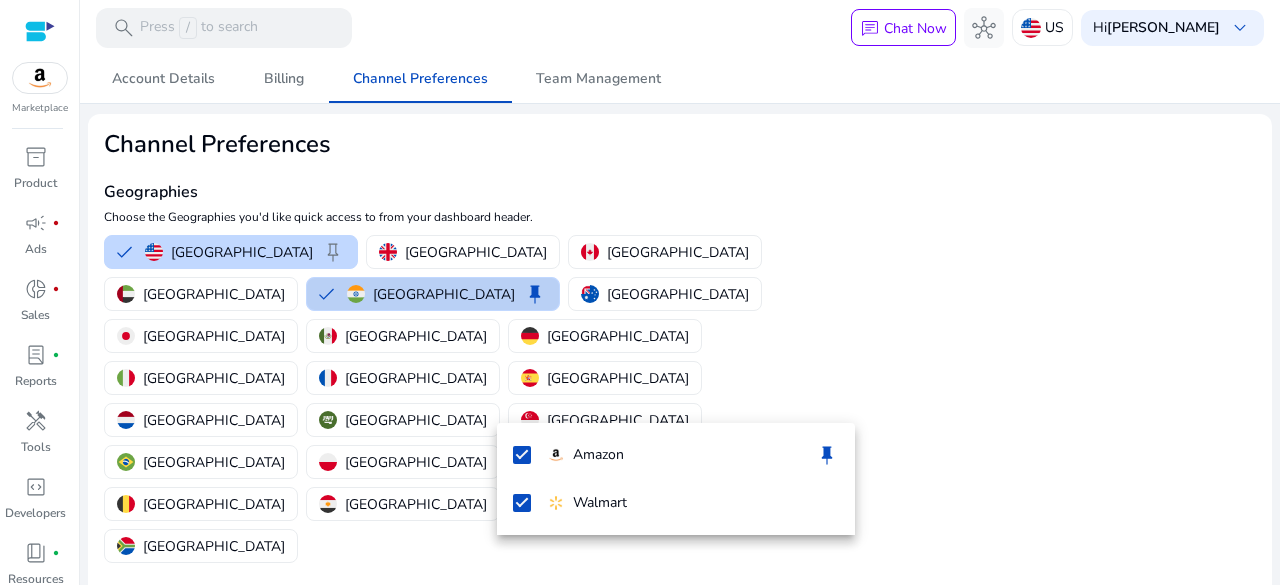 click at bounding box center (640, 292) 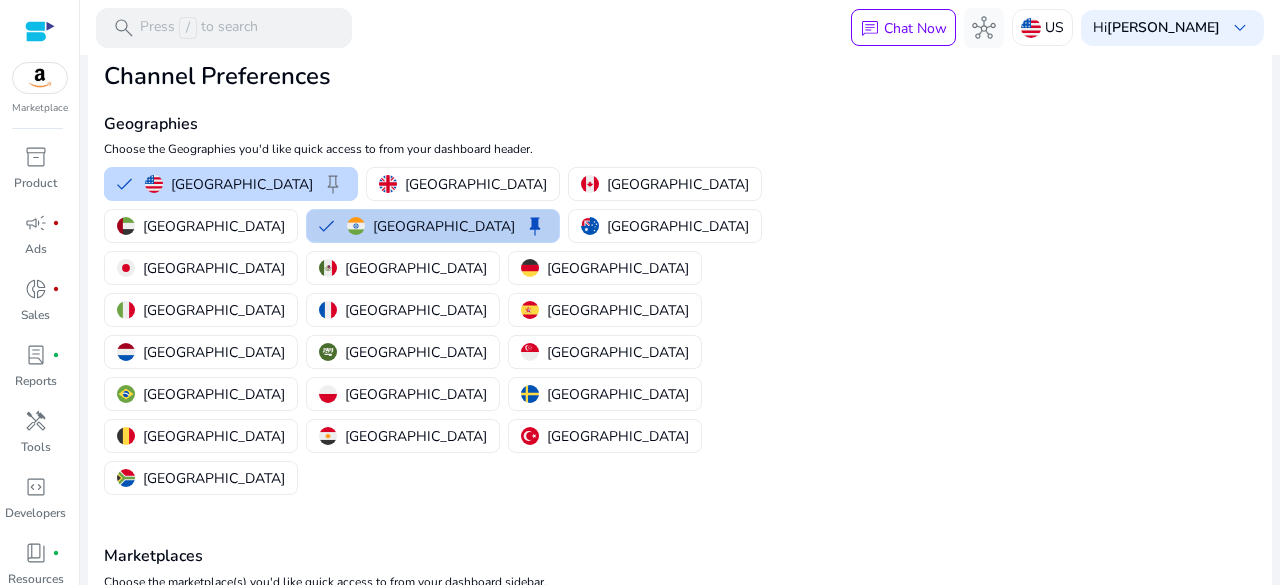 scroll, scrollTop: 100, scrollLeft: 0, axis: vertical 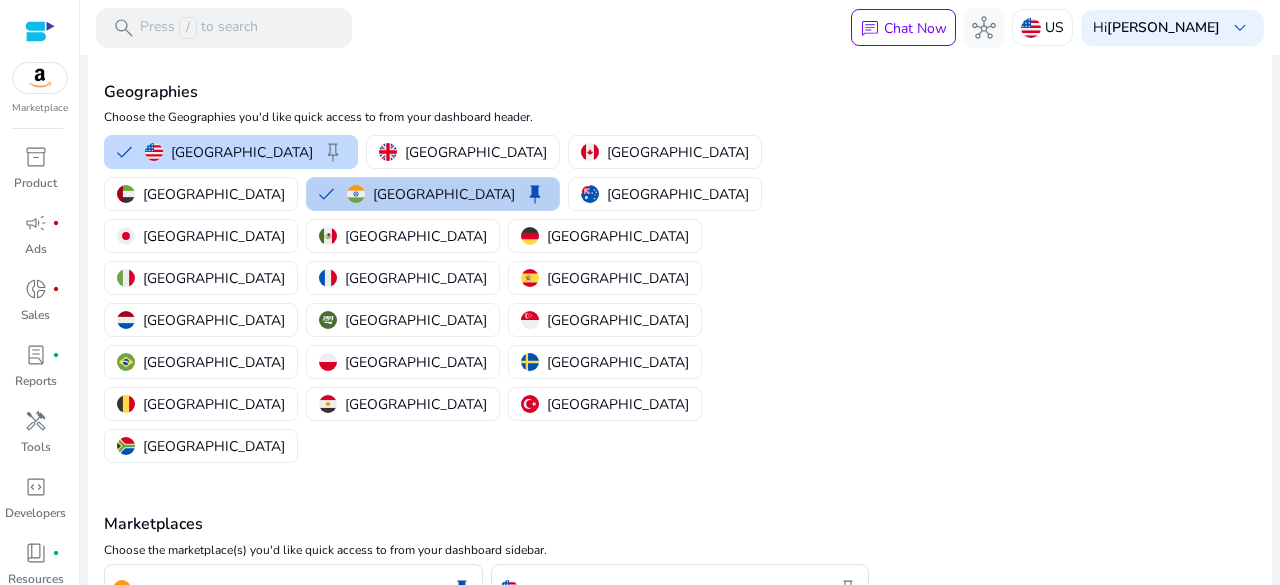 click on "Save Preferences" 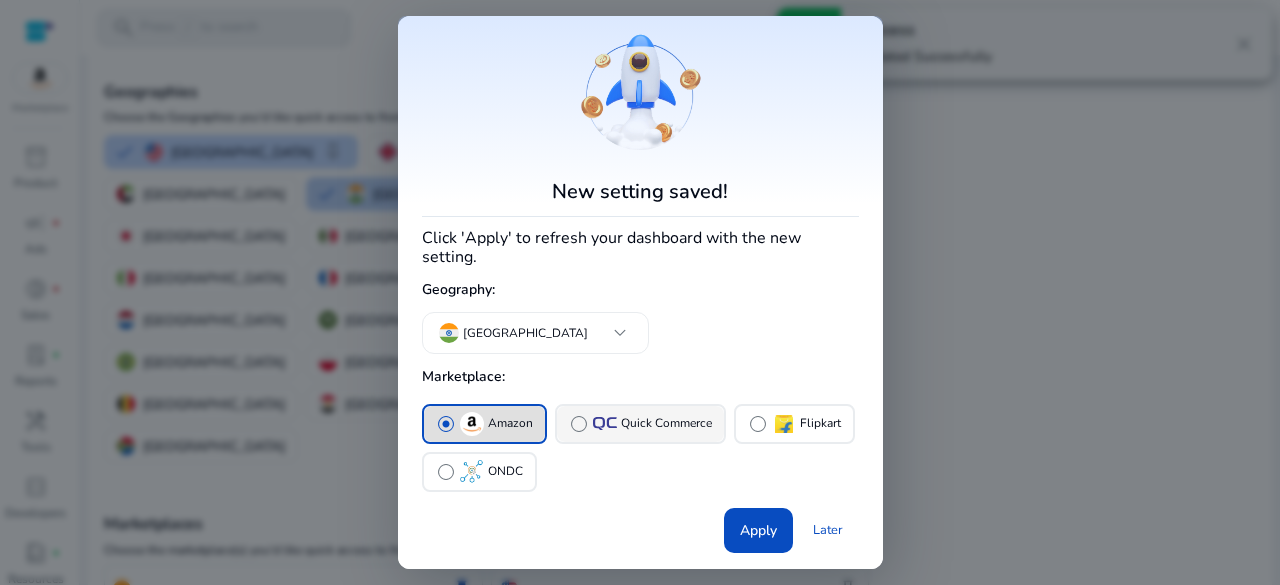 click on "Quick Commerce" at bounding box center [666, 423] 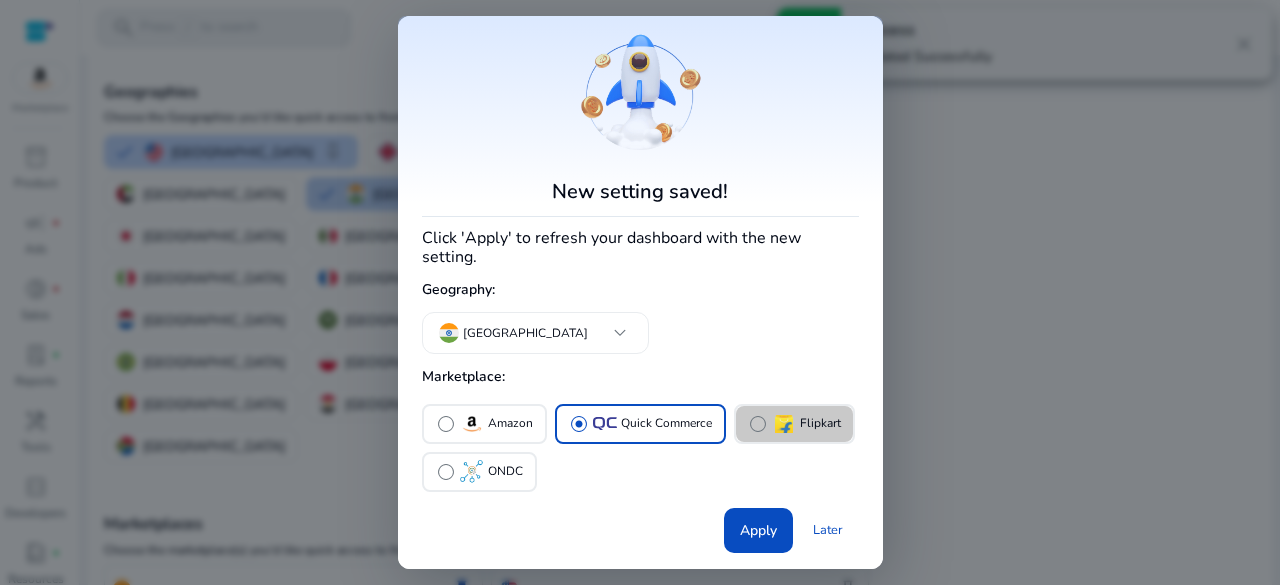 drag, startPoint x: 836, startPoint y: 411, endPoint x: 800, endPoint y: 445, distance: 49.517673 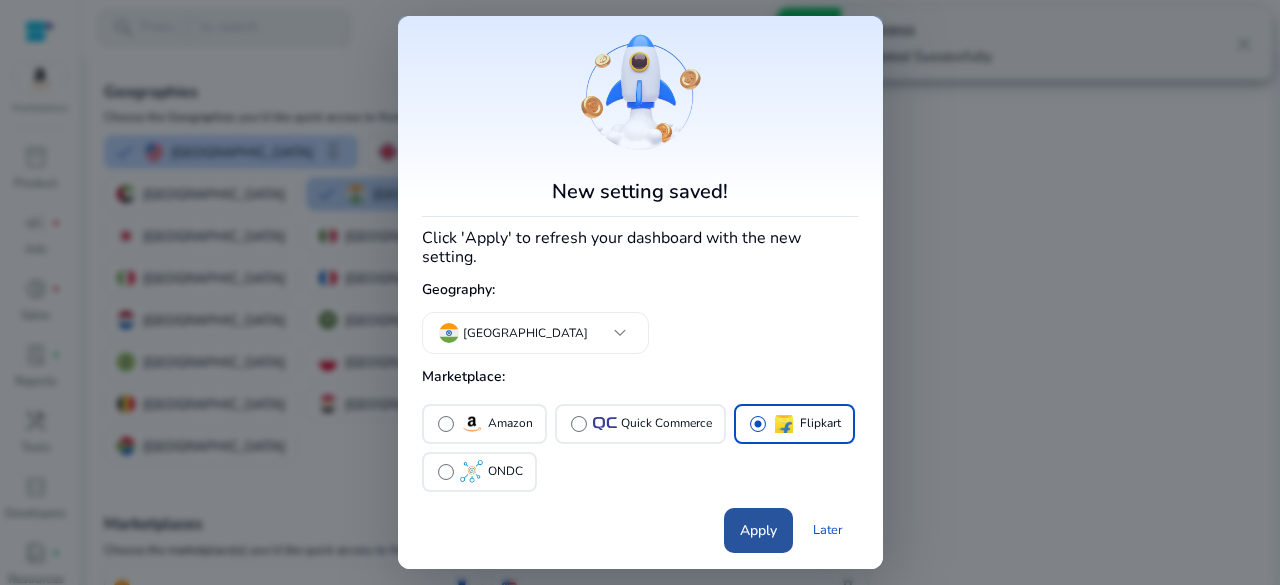 click on "Apply" at bounding box center (758, 530) 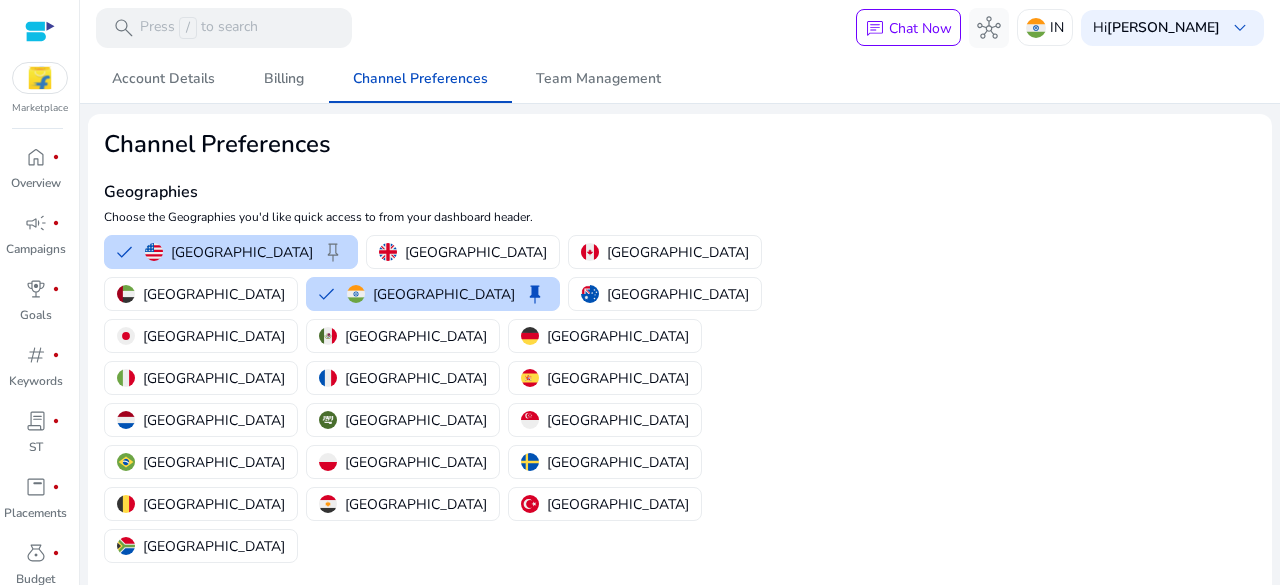 scroll, scrollTop: 0, scrollLeft: 0, axis: both 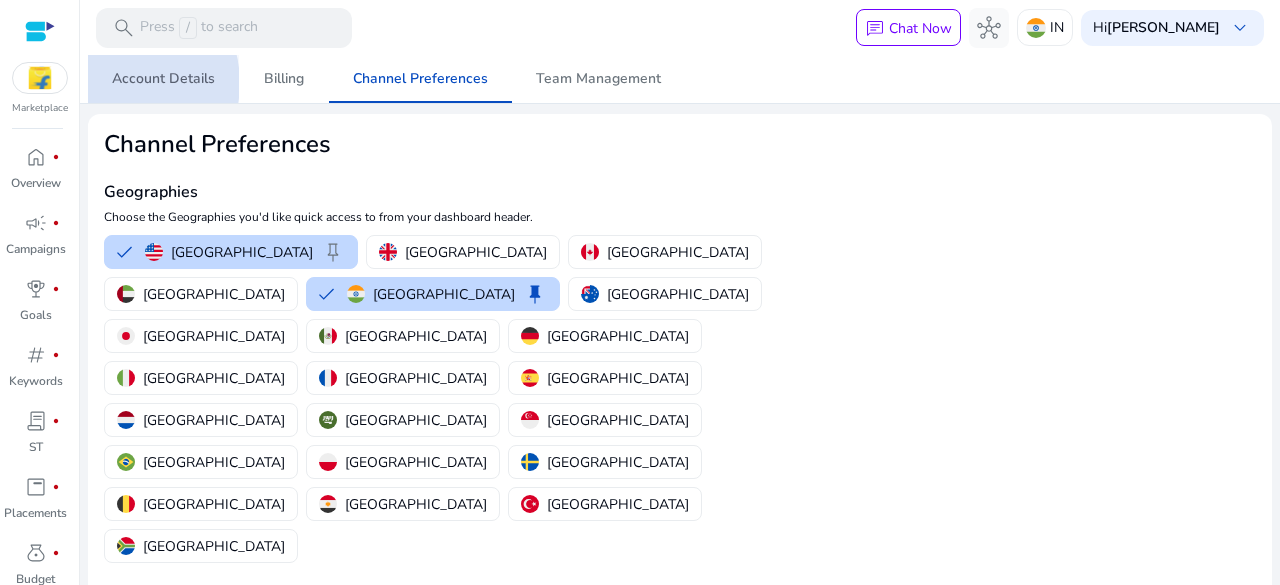 drag, startPoint x: 118, startPoint y: 83, endPoint x: 285, endPoint y: 197, distance: 202.2004 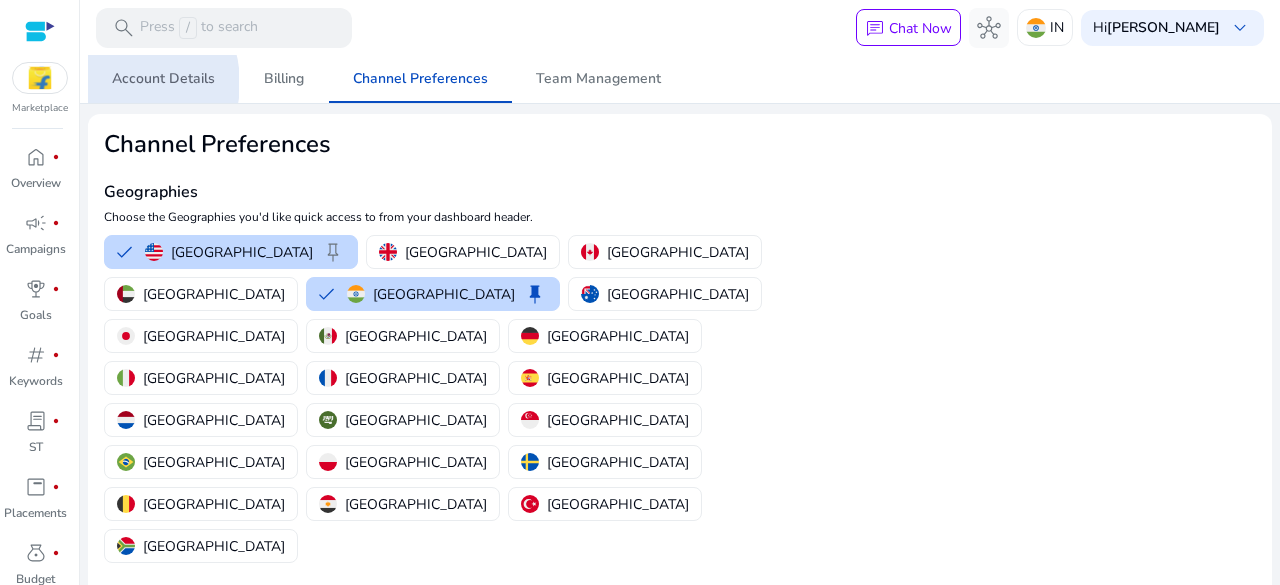 click on "Account Details" at bounding box center (163, 79) 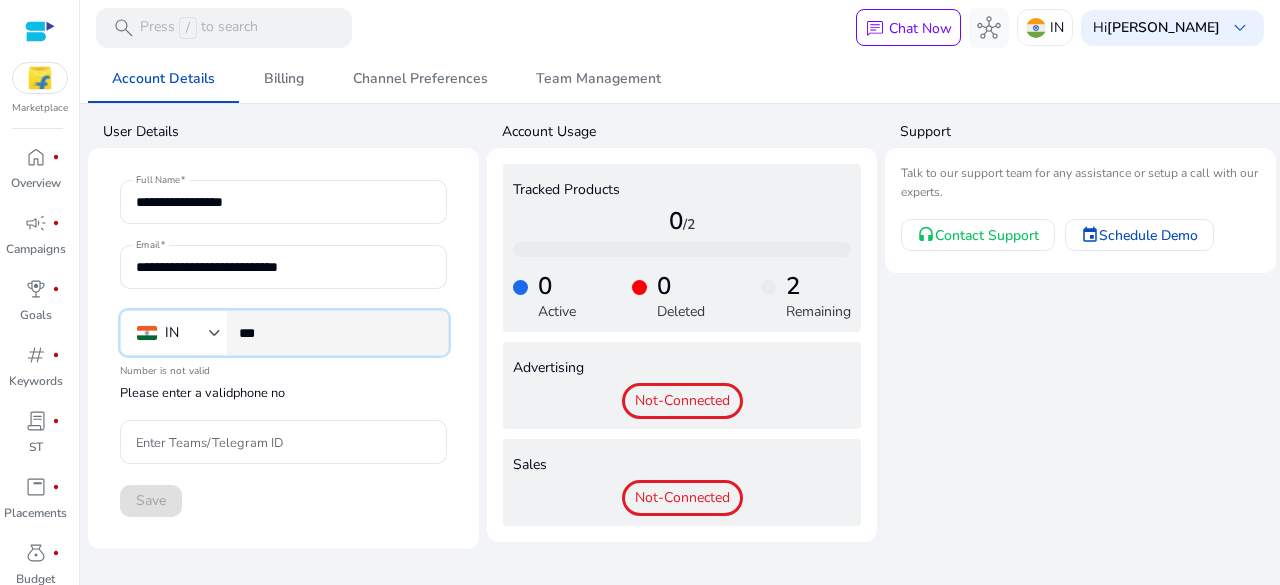 click on "***" at bounding box center [335, 333] 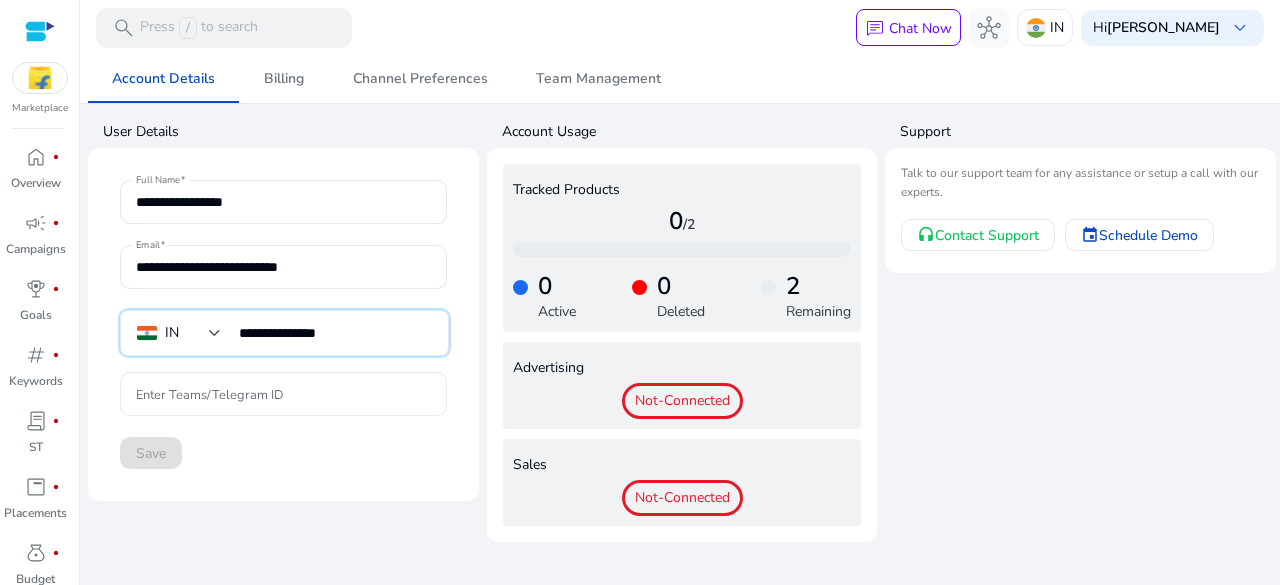 type on "**********" 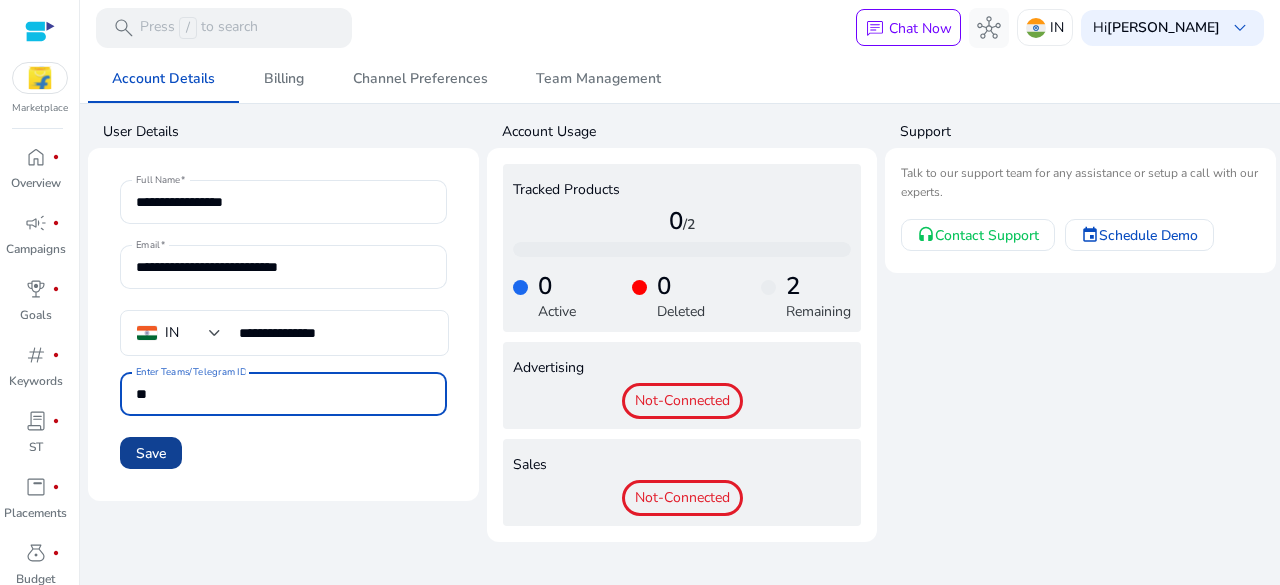type on "**" 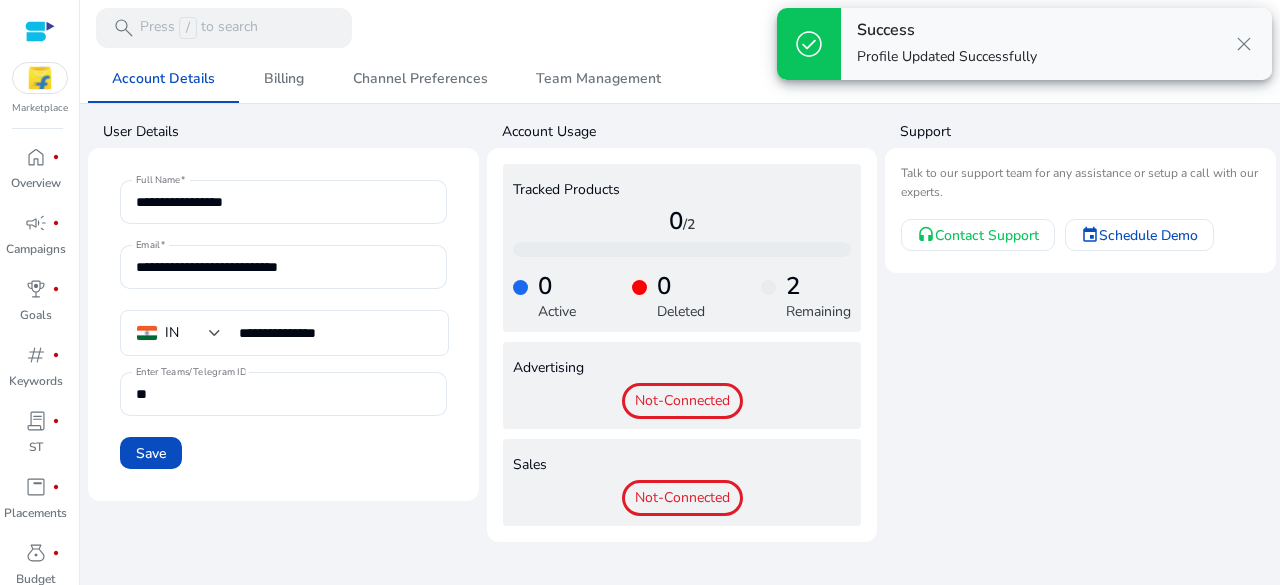 click on "Not-Connected" 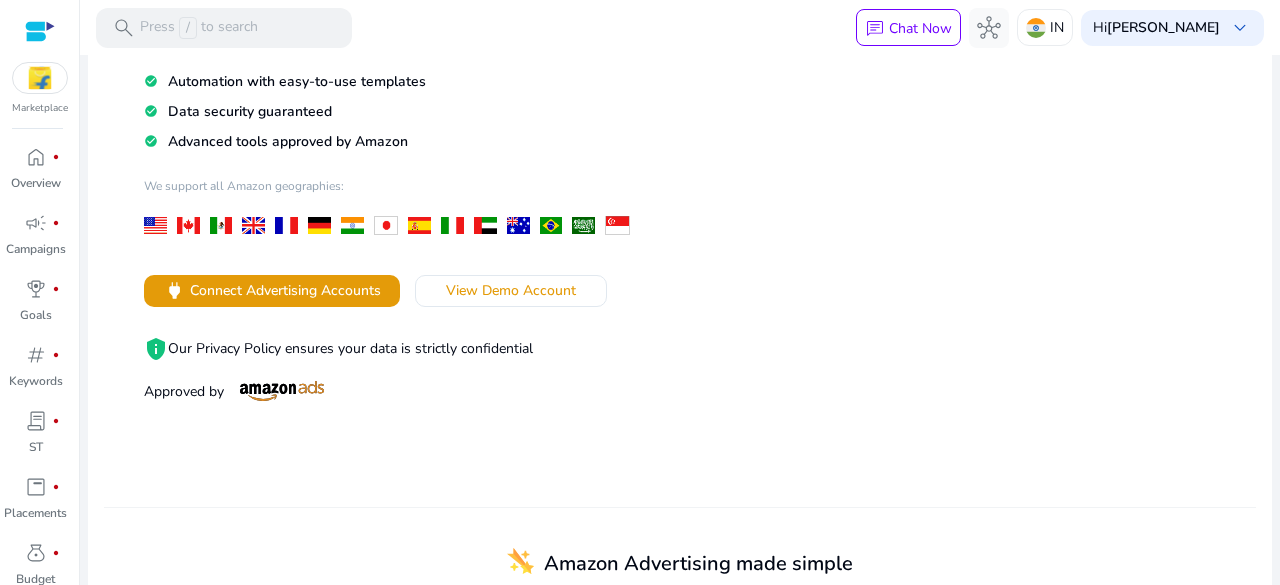 scroll, scrollTop: 0, scrollLeft: 0, axis: both 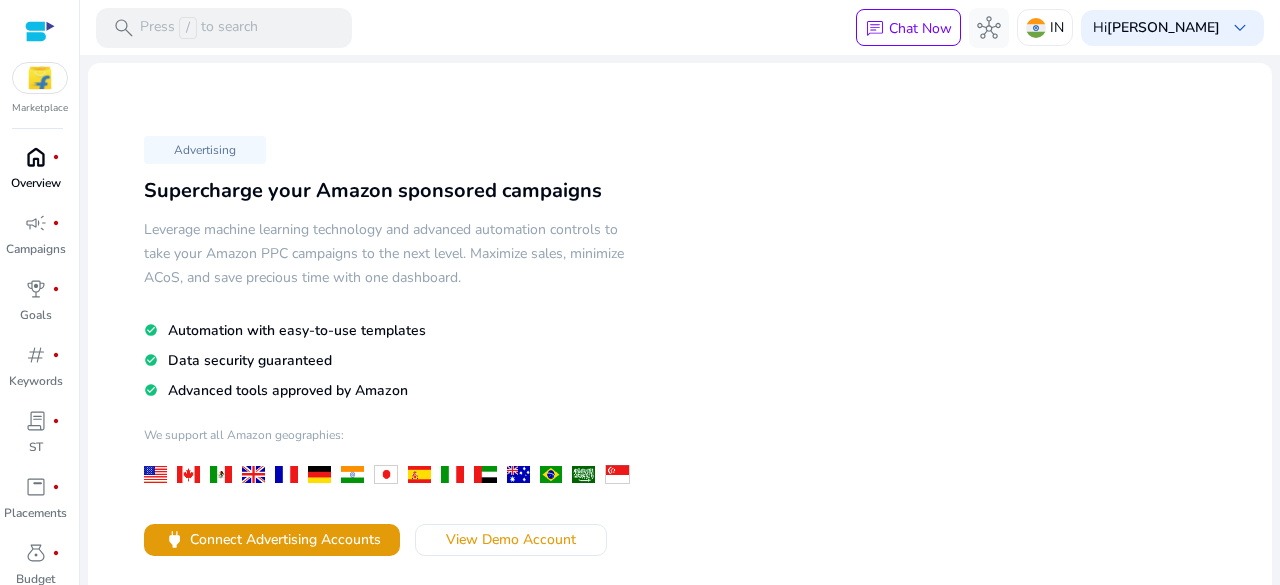click on "Overview" at bounding box center [36, 183] 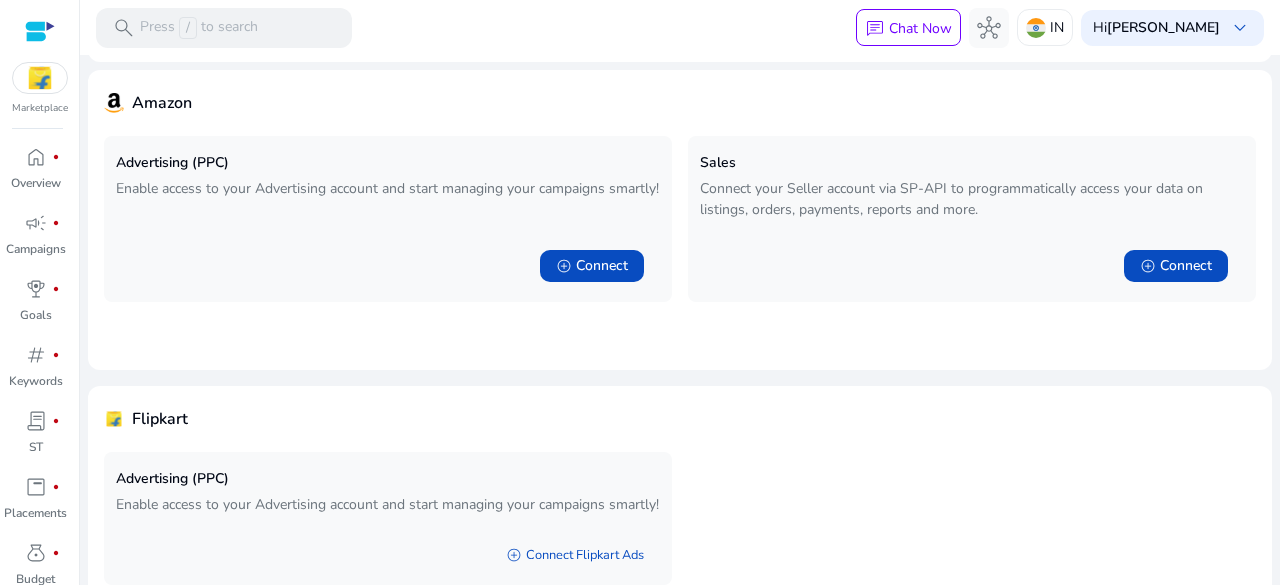 scroll, scrollTop: 0, scrollLeft: 0, axis: both 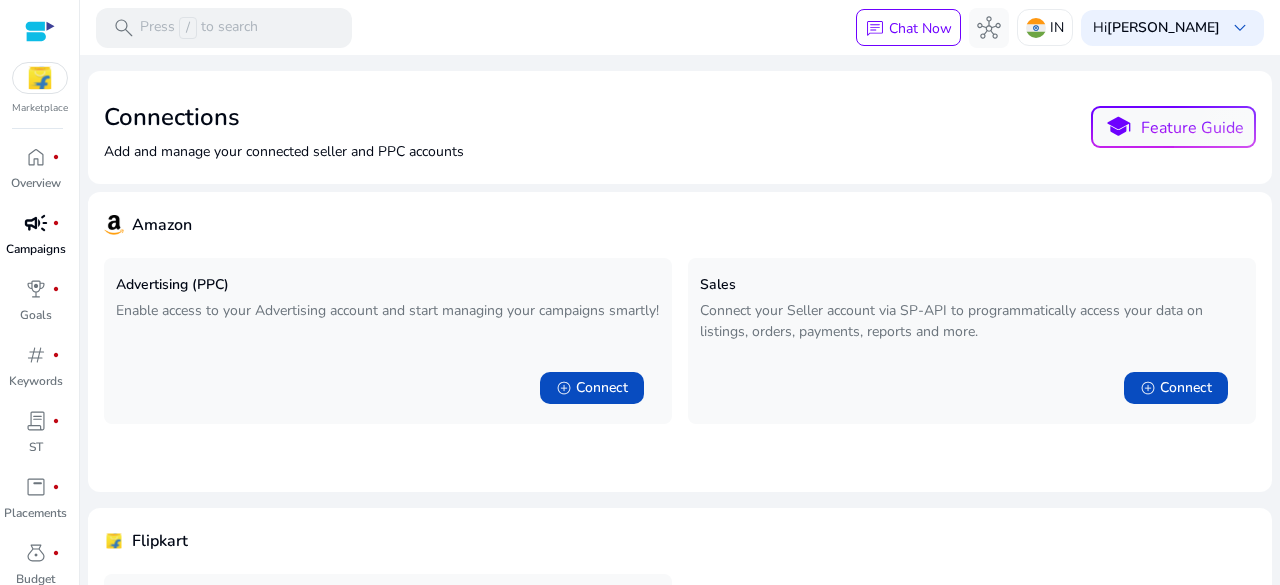 click on "campaign   fiber_manual_record   Campaigns" at bounding box center [35, 240] 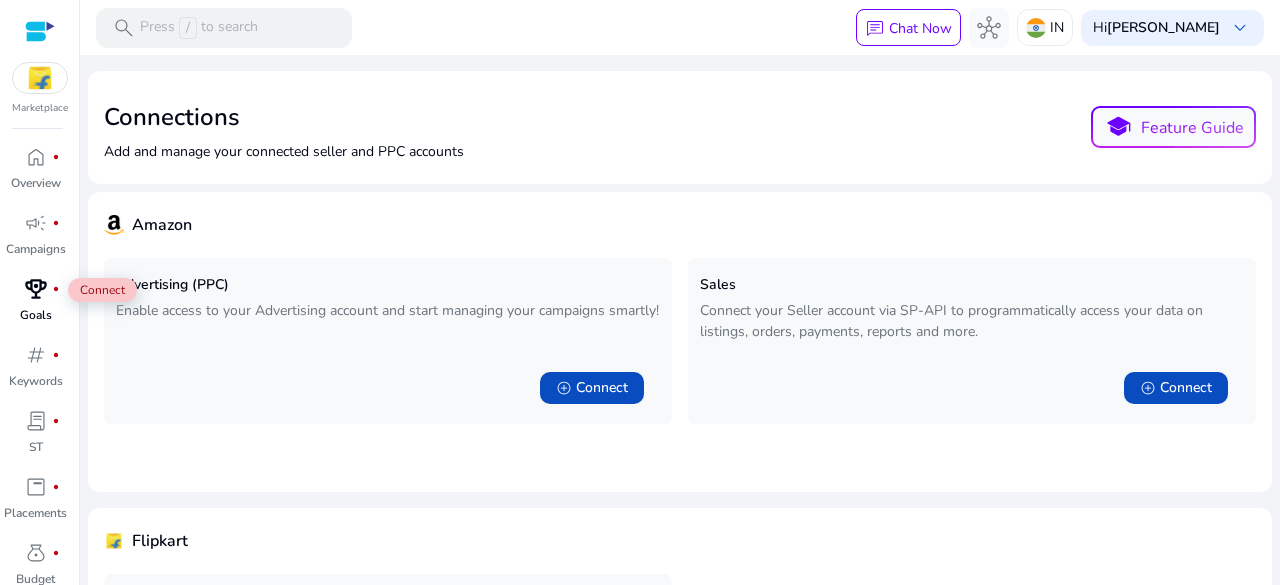click on "rewarded_ads" at bounding box center [36, 289] 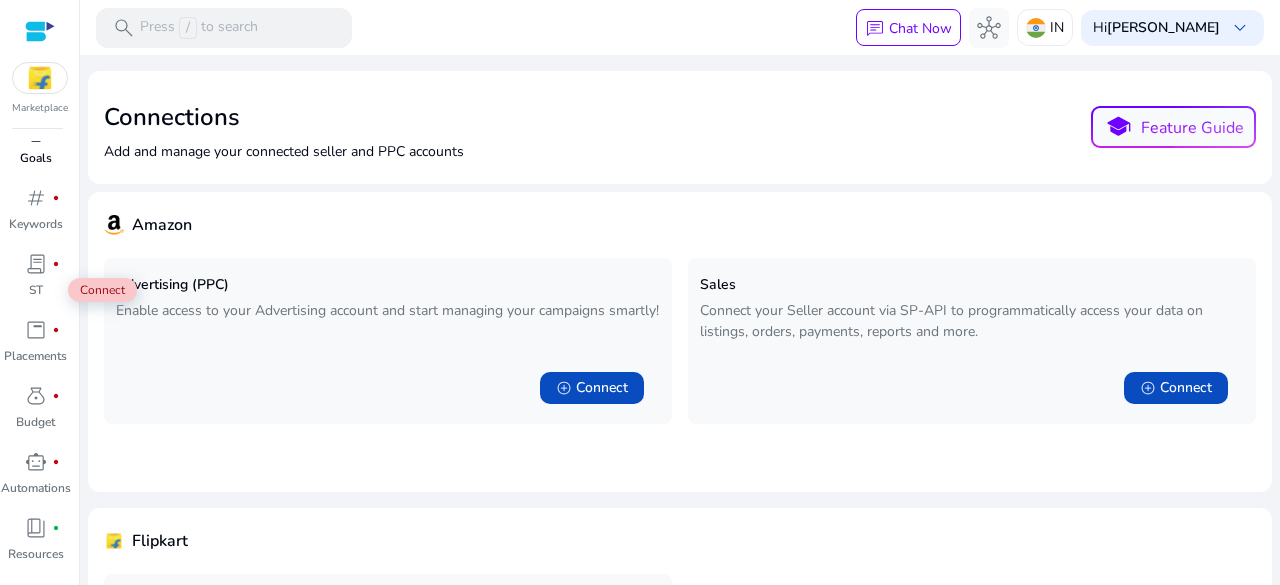 scroll, scrollTop: 200, scrollLeft: 0, axis: vertical 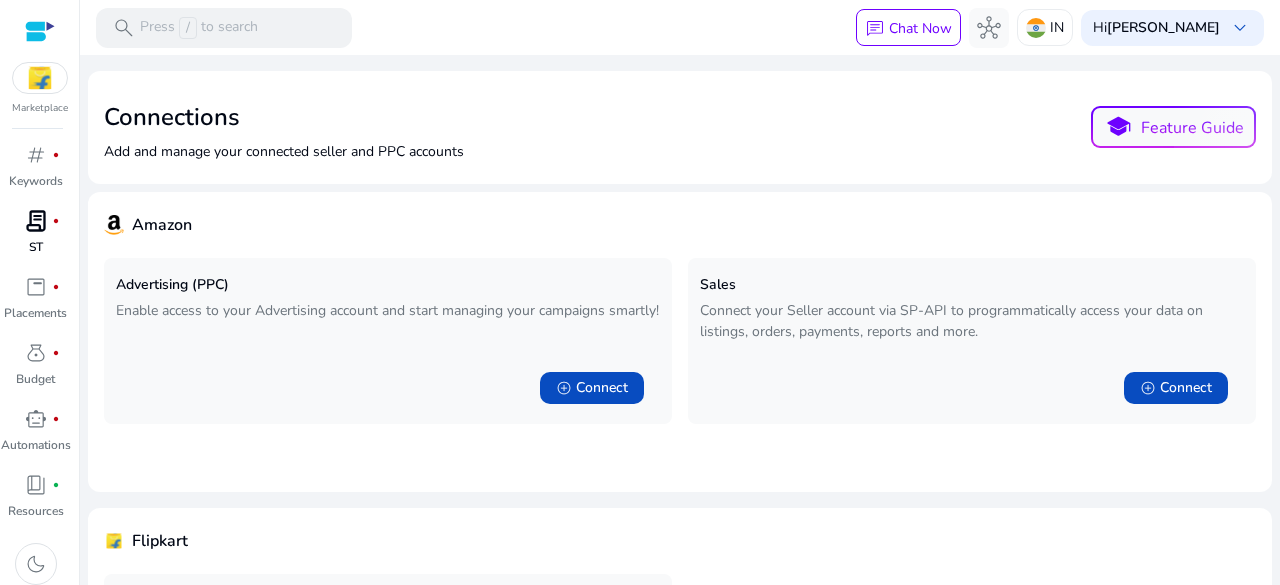 click on "contract   fiber_manual_record   ST" at bounding box center [35, 238] 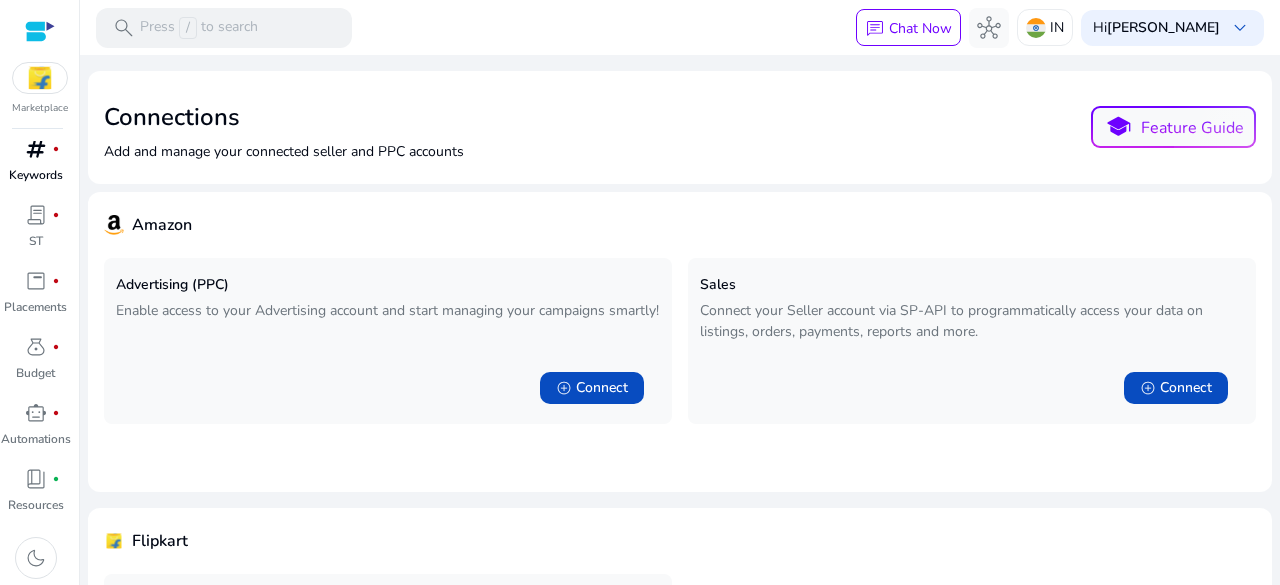 click on "tag" at bounding box center [36, 149] 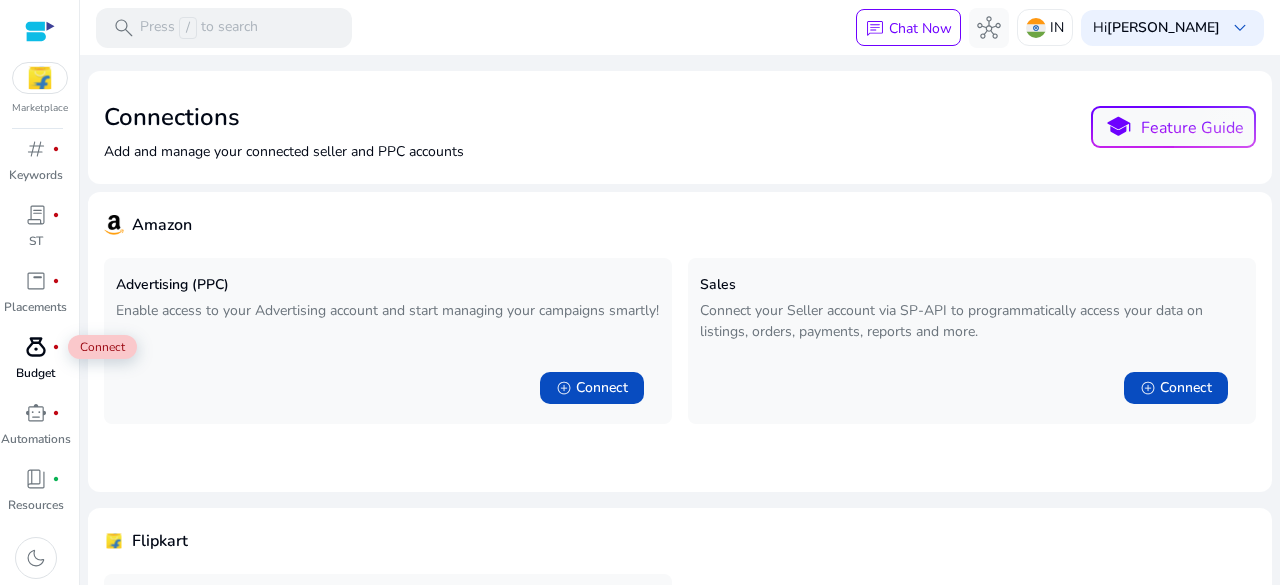 click on "money_bag   fiber_manual_record" at bounding box center (36, 347) 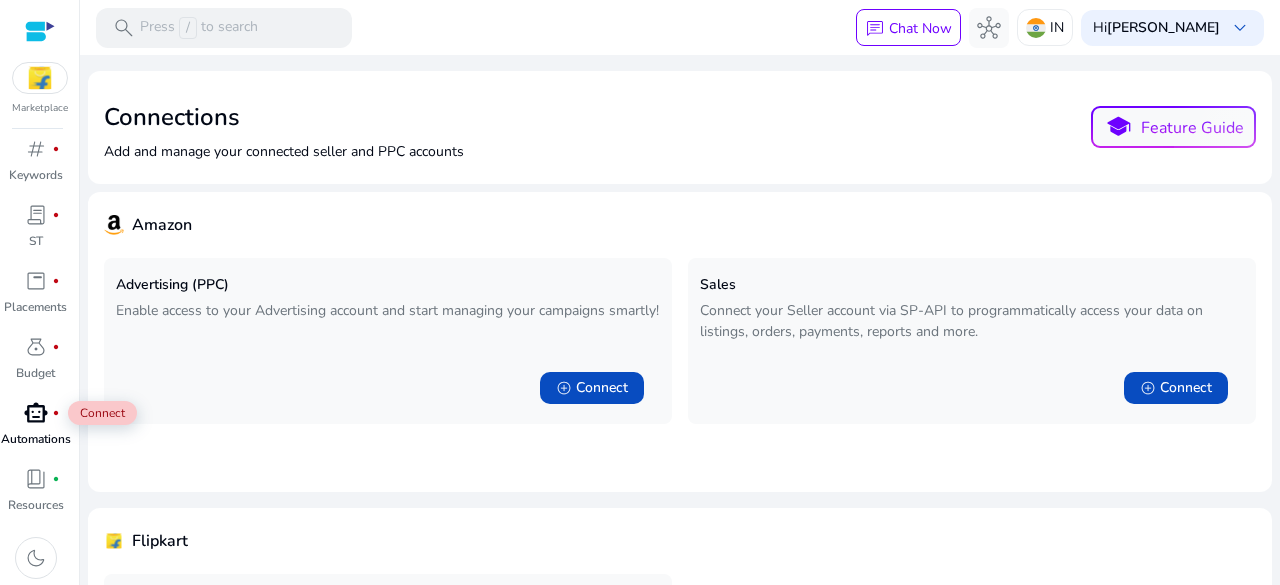click on "smart_toy" at bounding box center (36, 413) 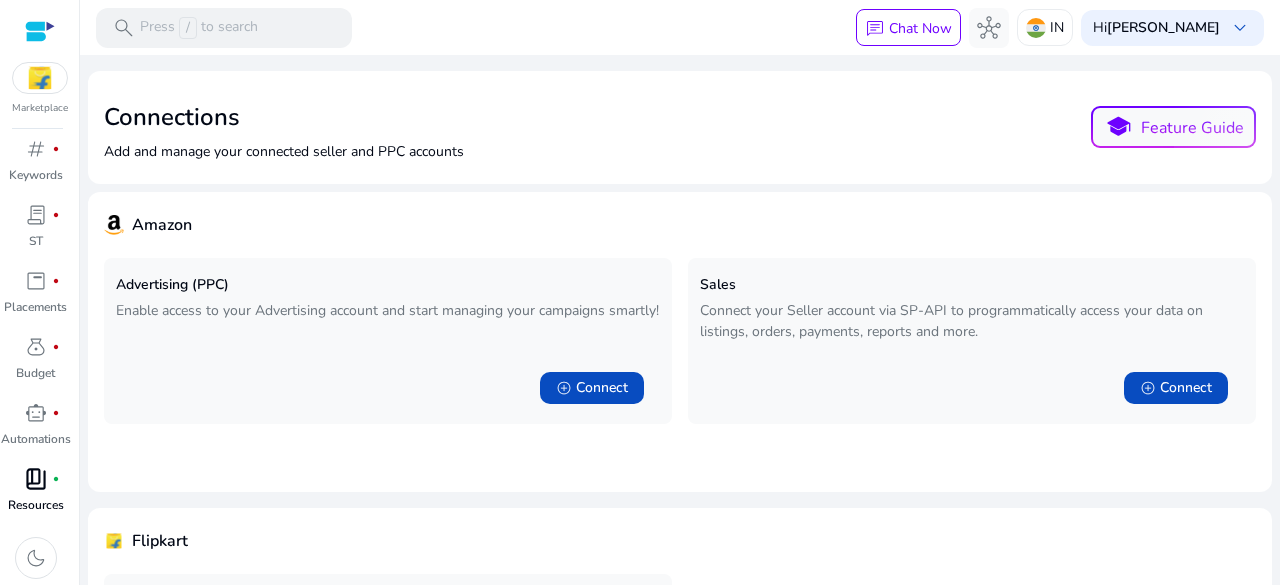 click on "book_4" at bounding box center (36, 479) 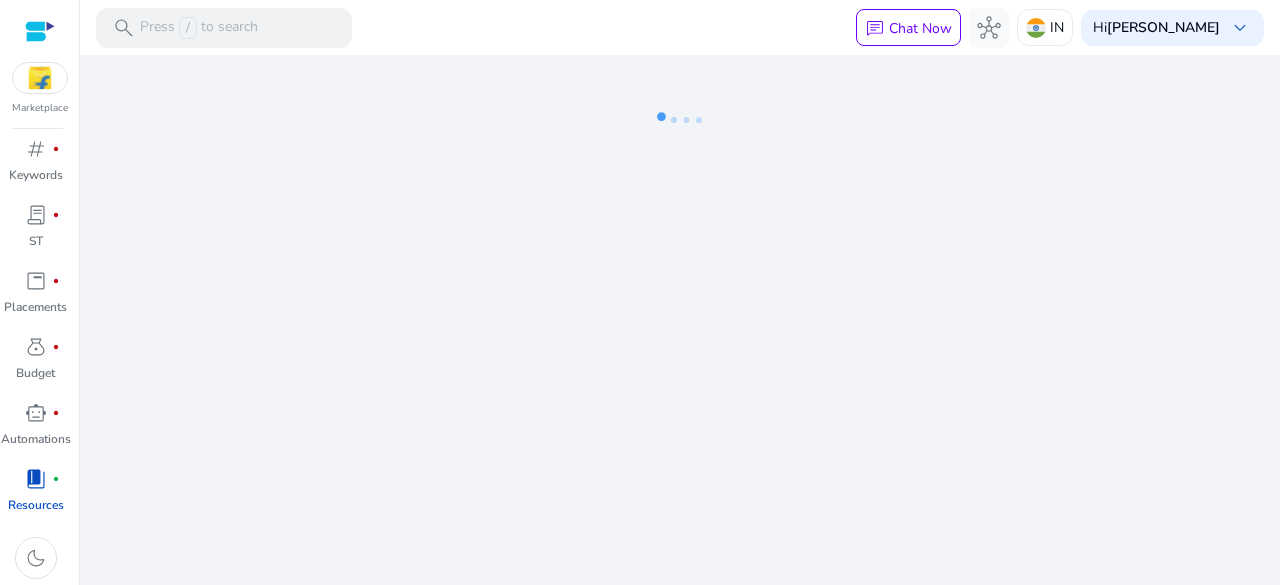 click at bounding box center [40, 78] 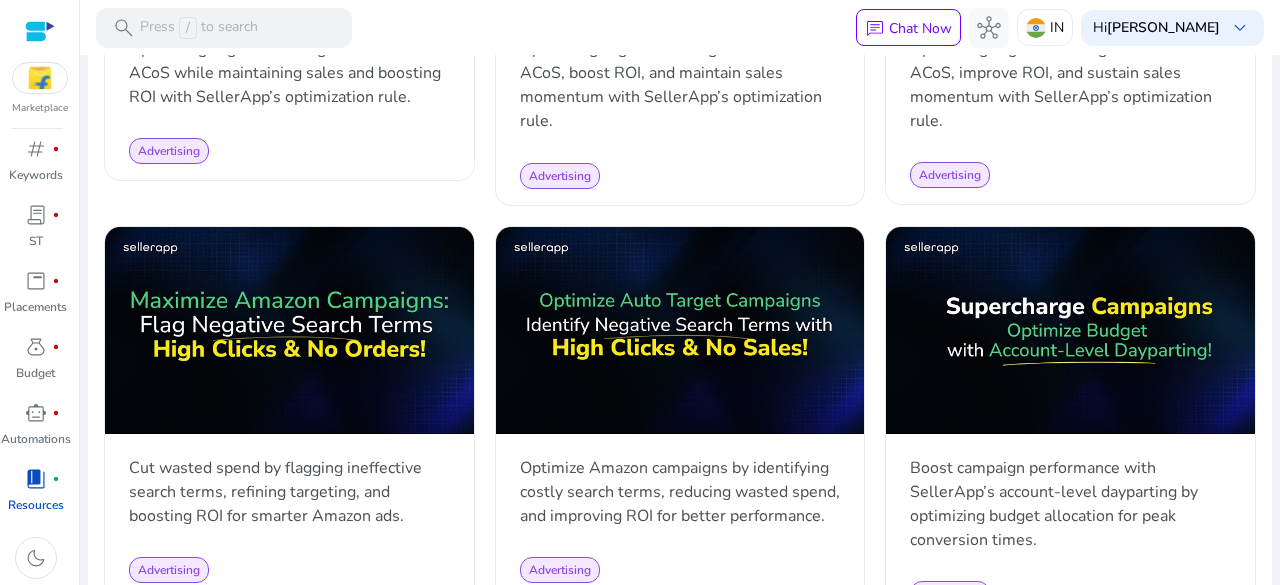 scroll, scrollTop: 2200, scrollLeft: 0, axis: vertical 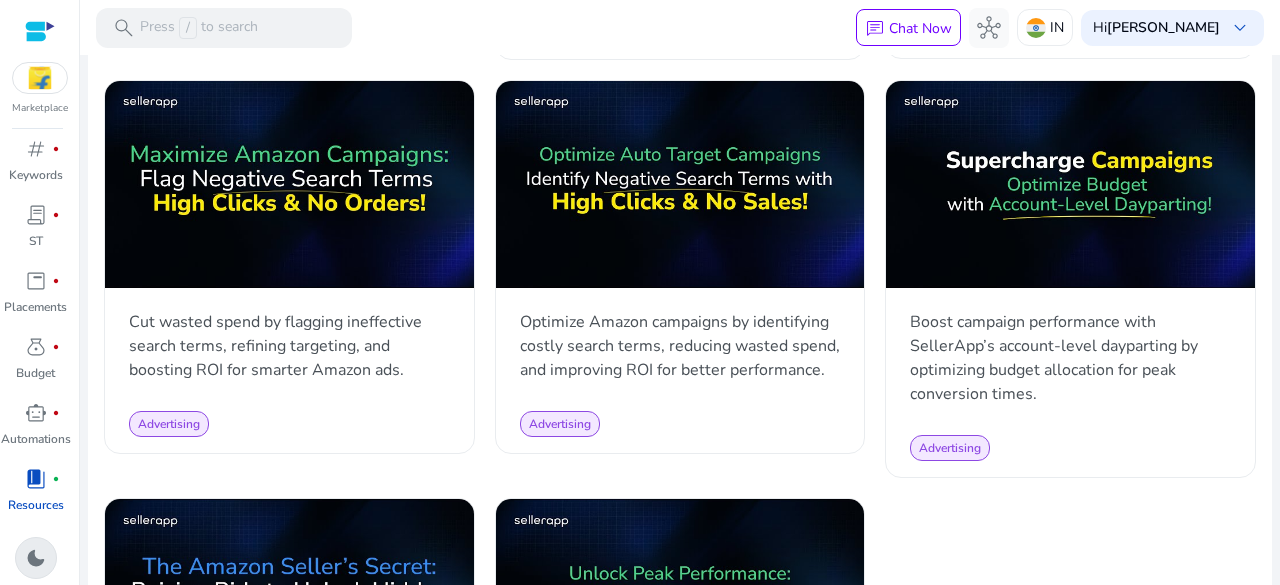 click on "dark_mode" at bounding box center [36, 558] 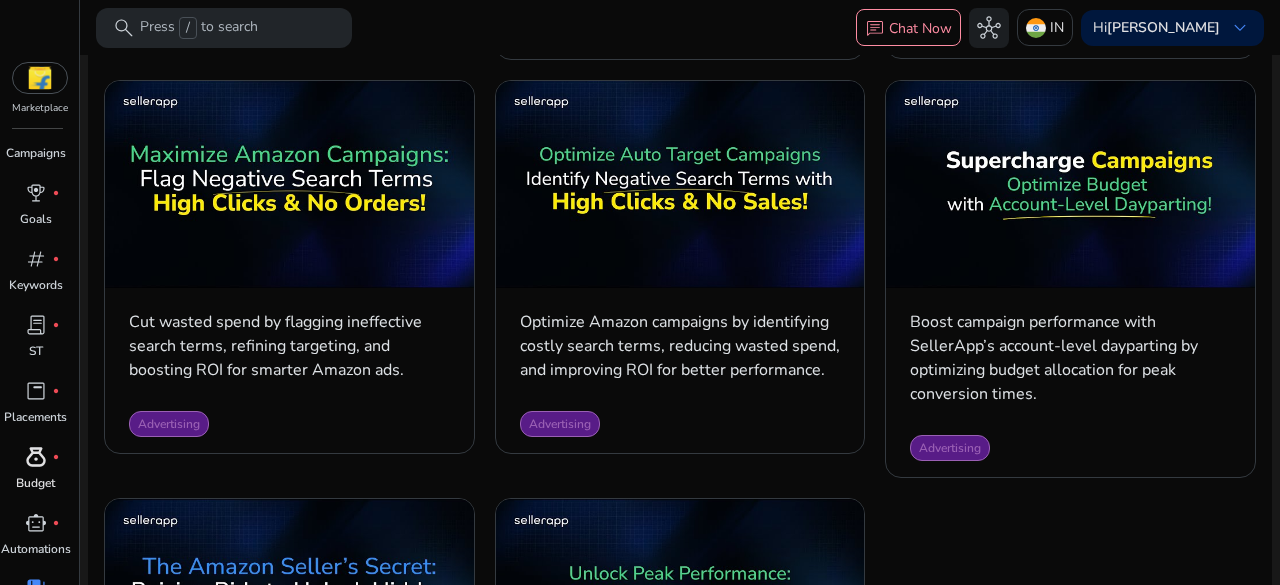 scroll, scrollTop: 0, scrollLeft: 0, axis: both 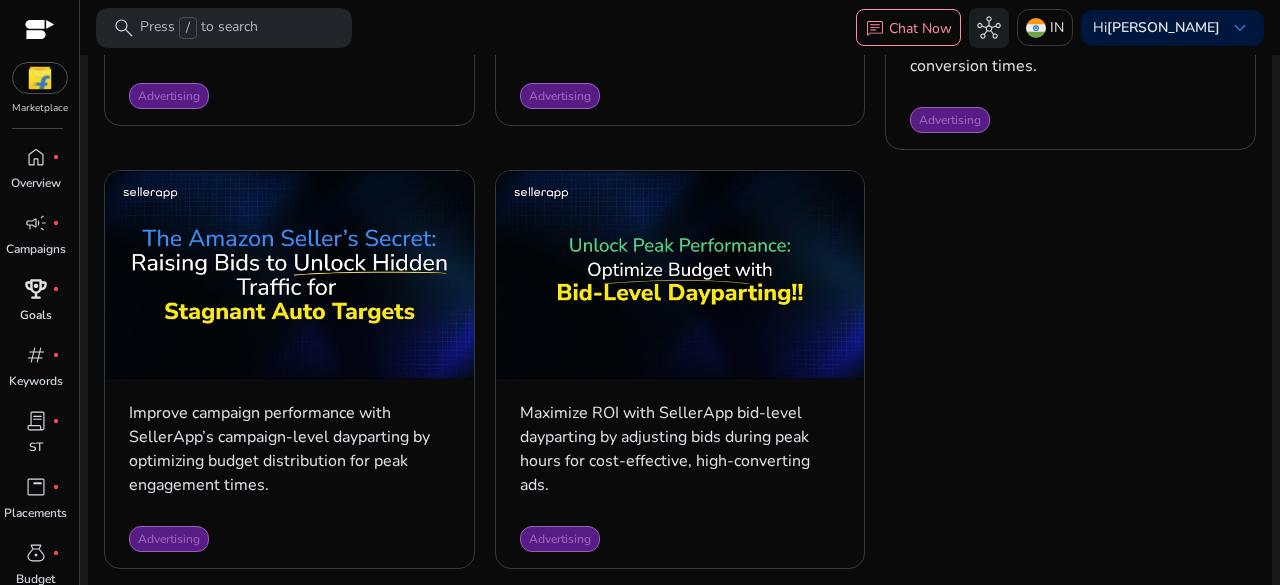 click on "rewarded_ads   fiber_manual_record   Goals" at bounding box center [35, 306] 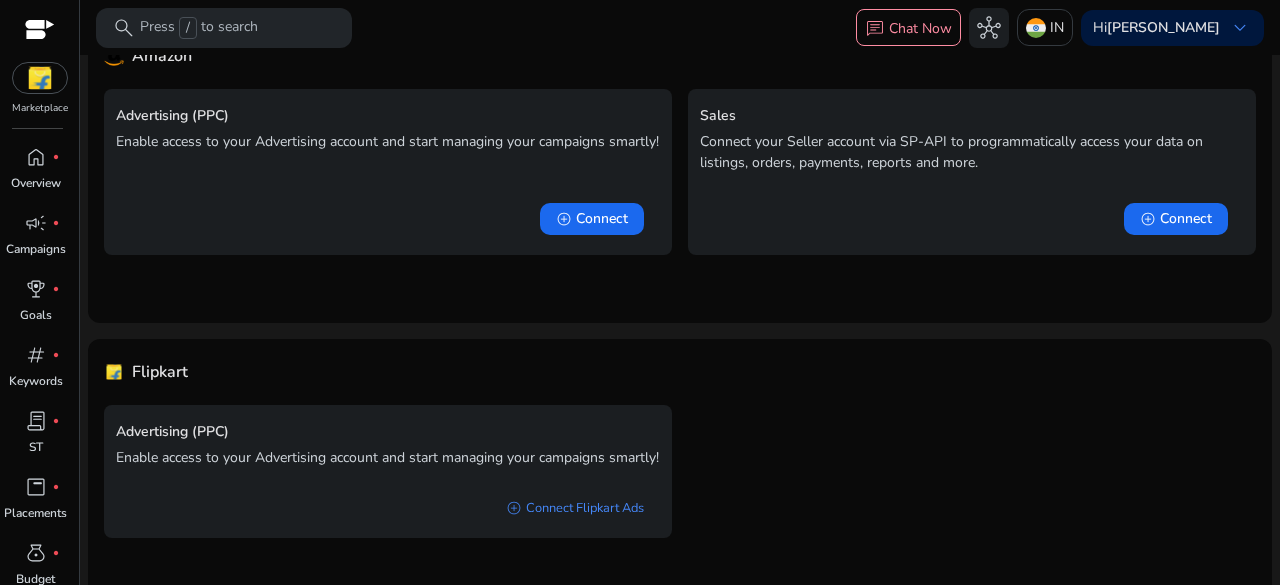 scroll, scrollTop: 200, scrollLeft: 0, axis: vertical 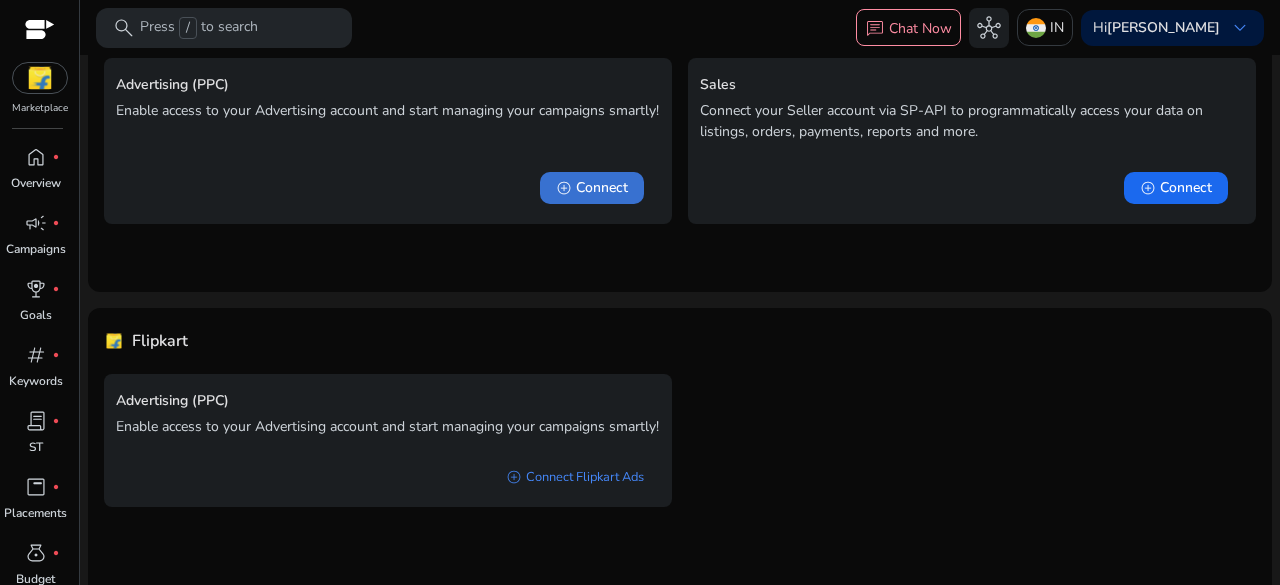 click on "Connect" 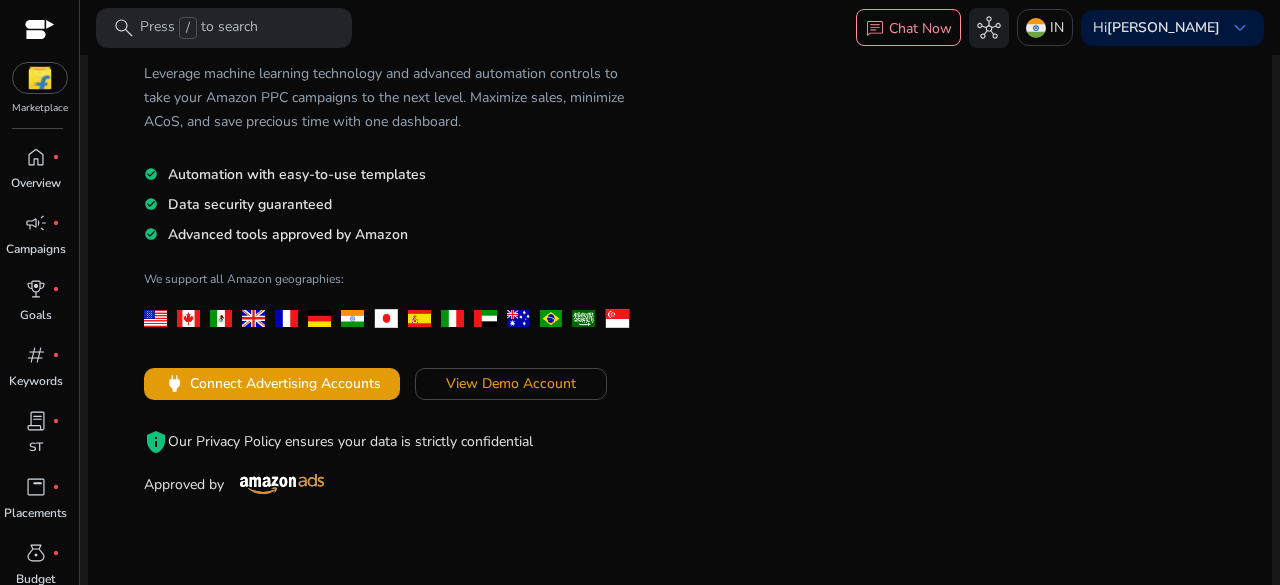 scroll, scrollTop: 149, scrollLeft: 0, axis: vertical 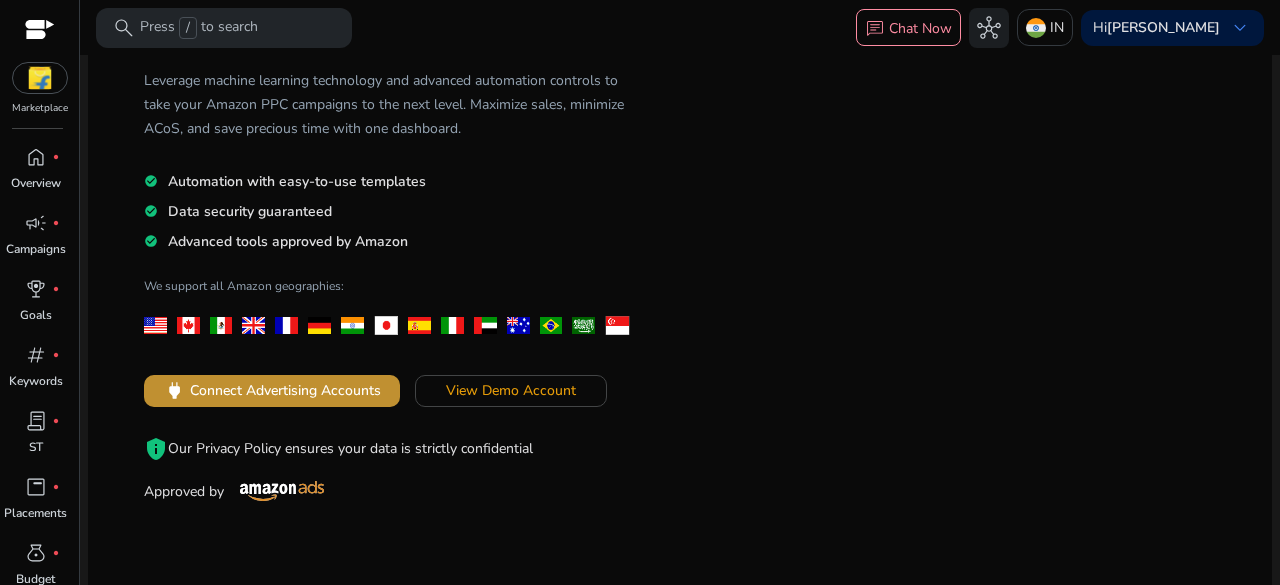 click on "Connect Advertising Accounts" 